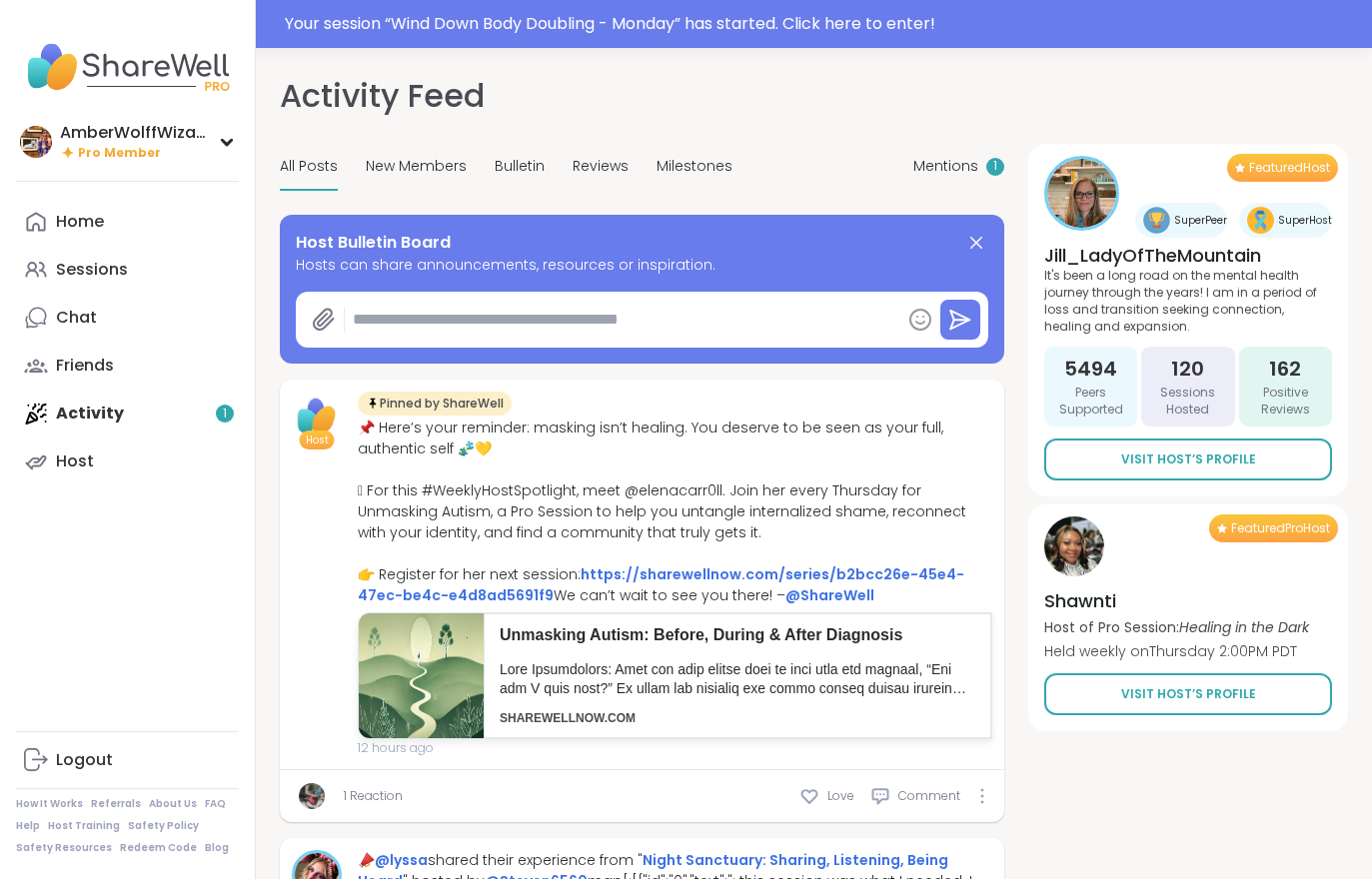 scroll, scrollTop: 727, scrollLeft: 0, axis: vertical 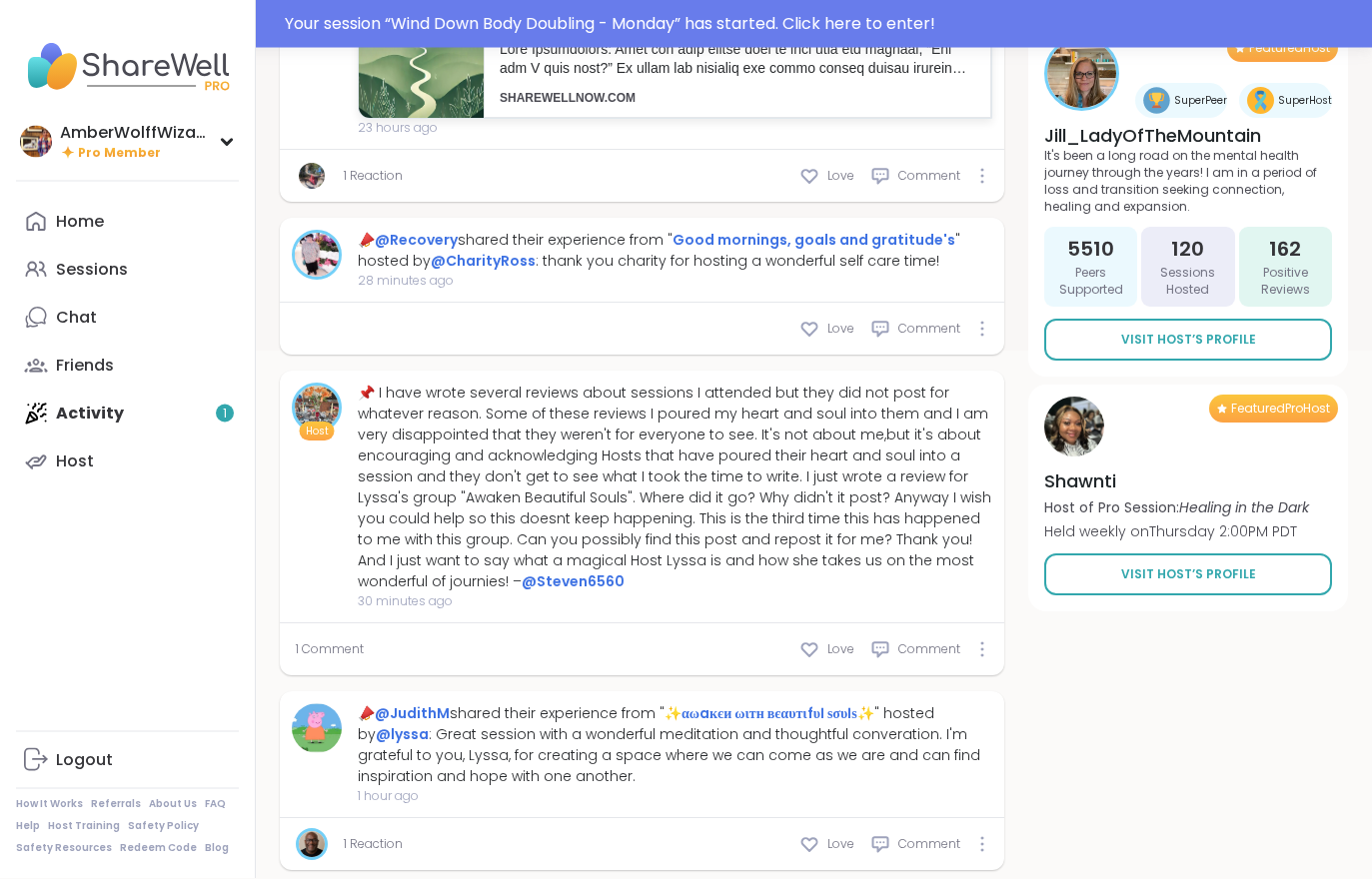 type on "*" 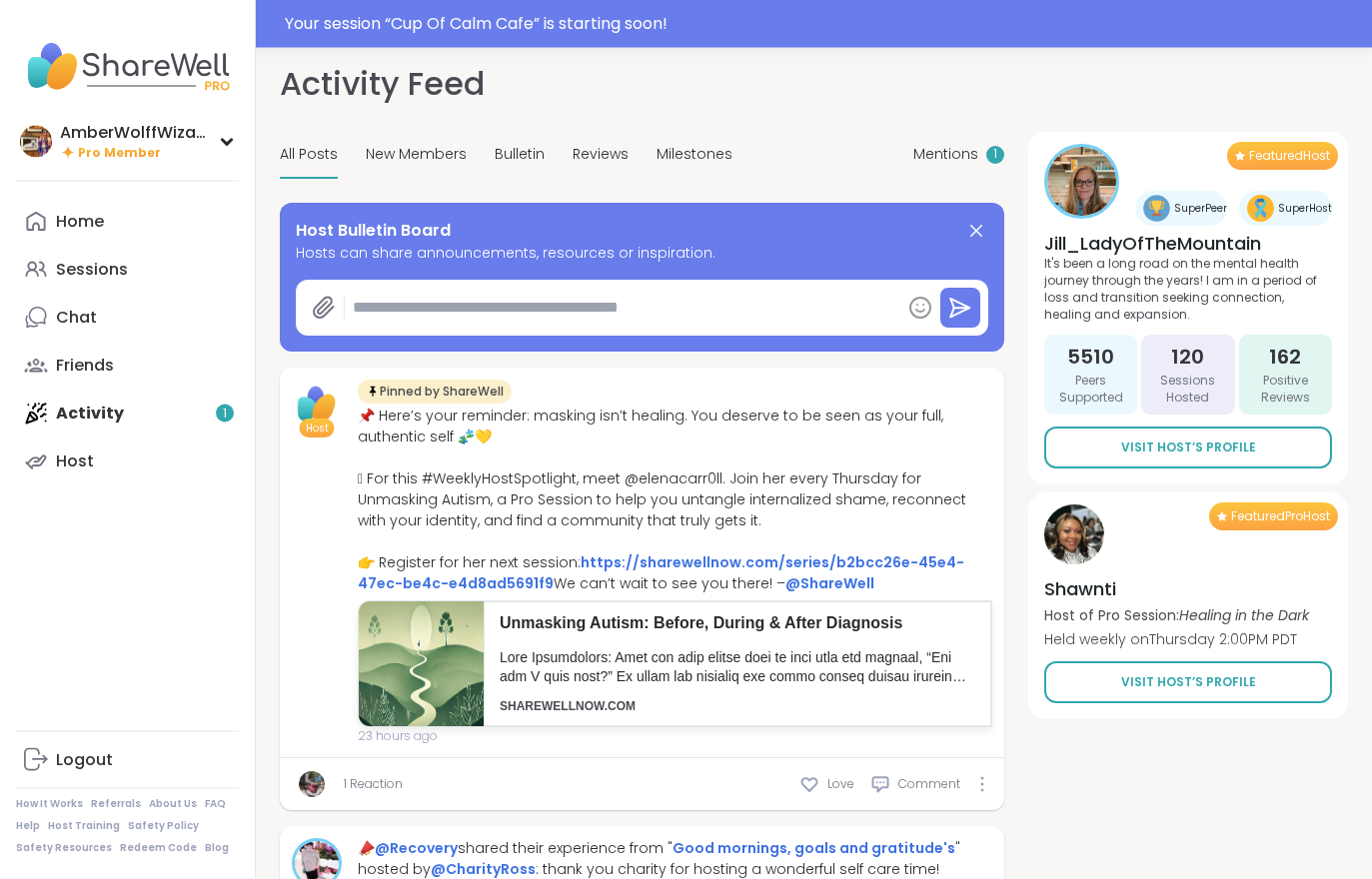 scroll, scrollTop: 0, scrollLeft: 0, axis: both 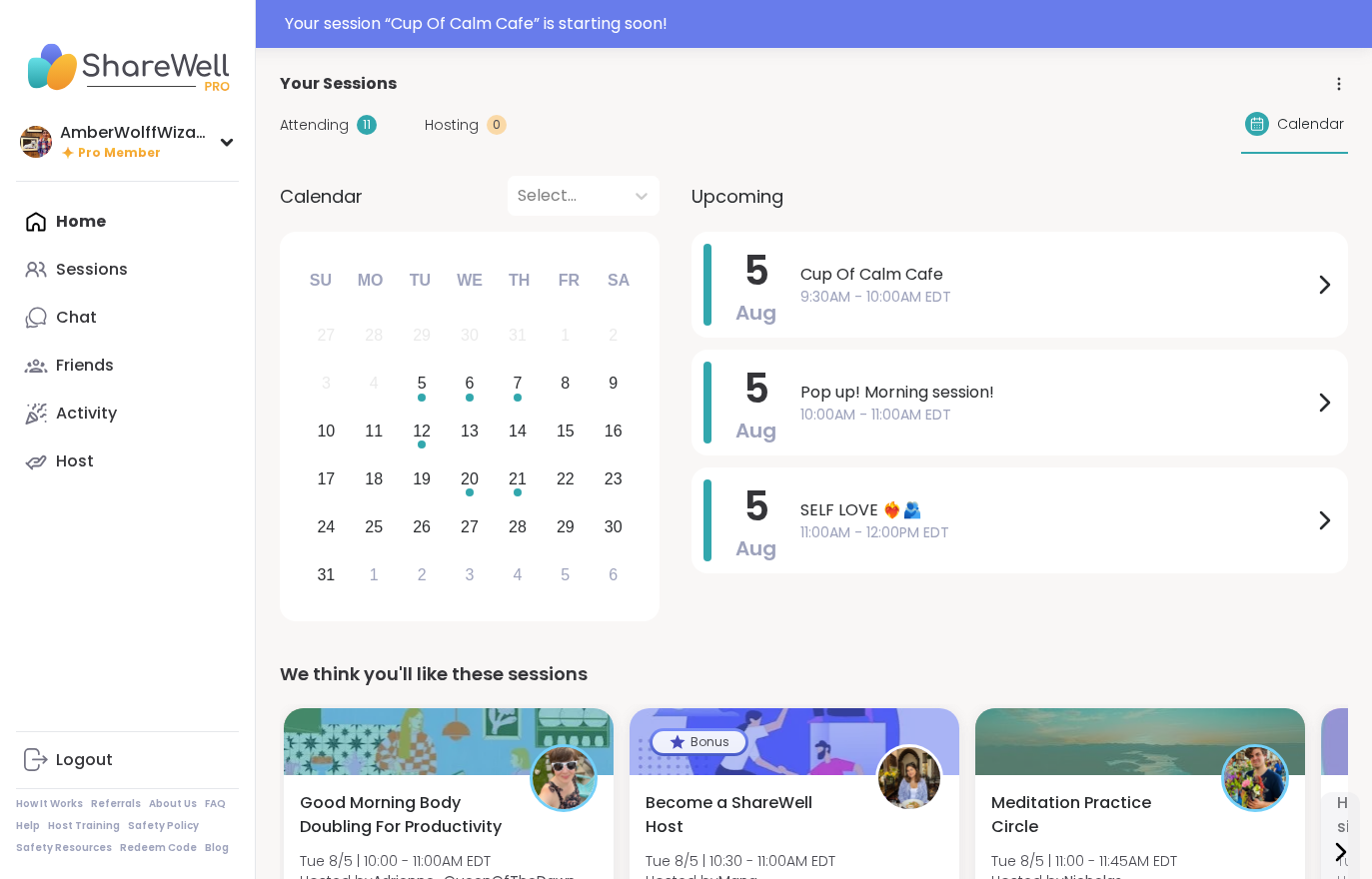 click on "Your session “ Cup Of Calm Cafe ” is starting soon!" at bounding box center (822, 24) 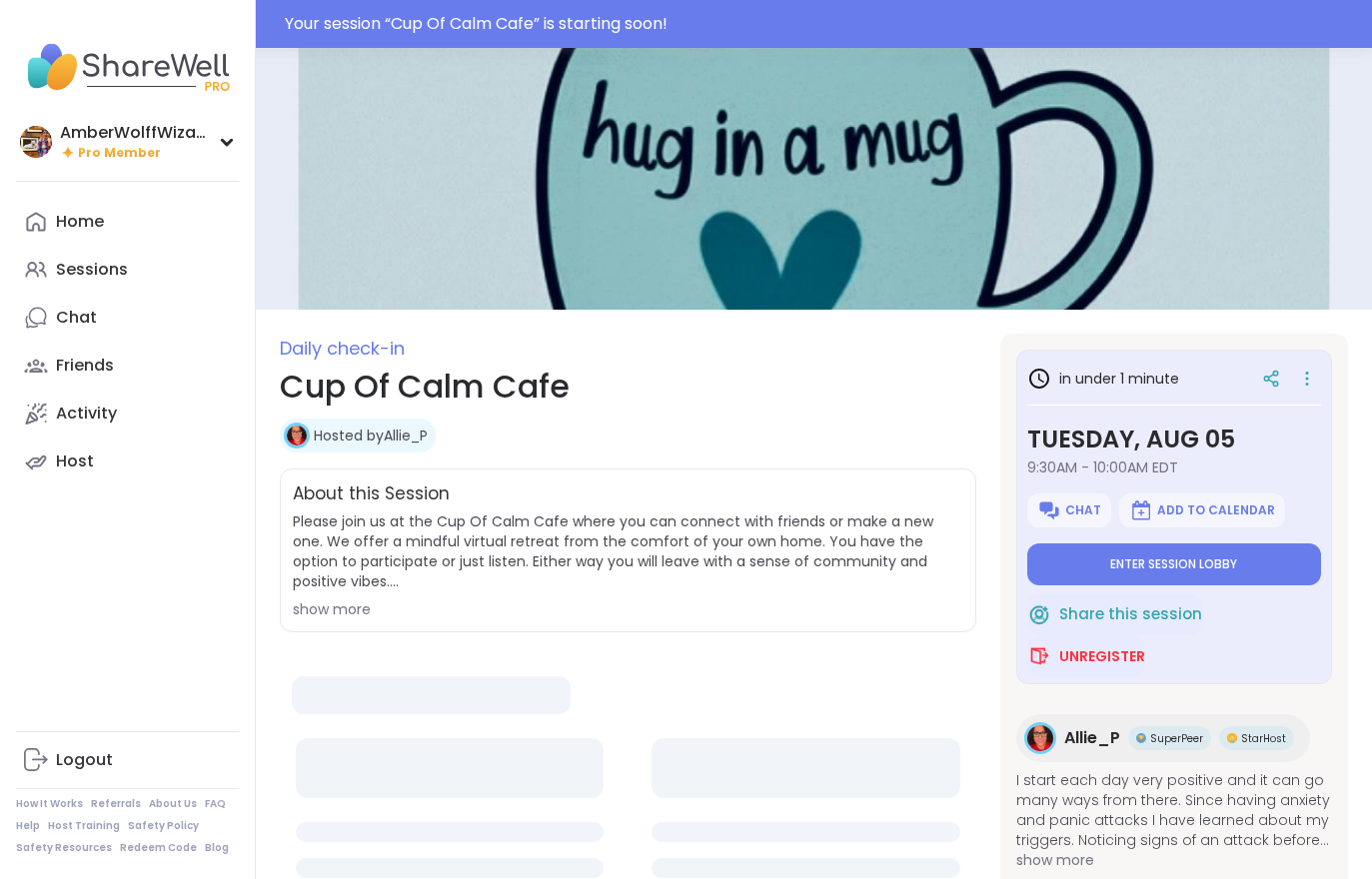 click on "Your session “ Cup Of Calm Cafe ” is starting soon!" at bounding box center [822, 24] 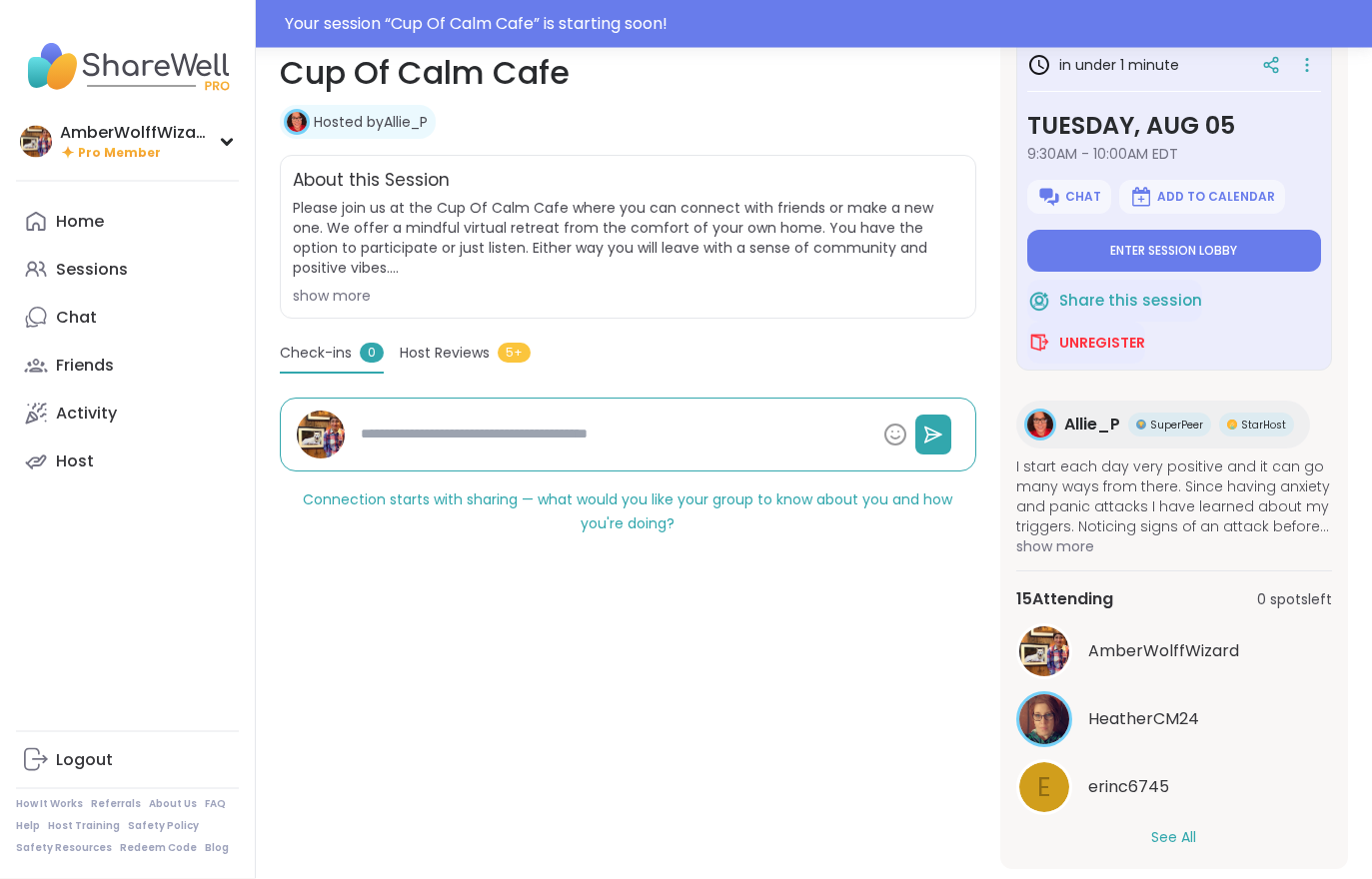 scroll, scrollTop: 314, scrollLeft: 0, axis: vertical 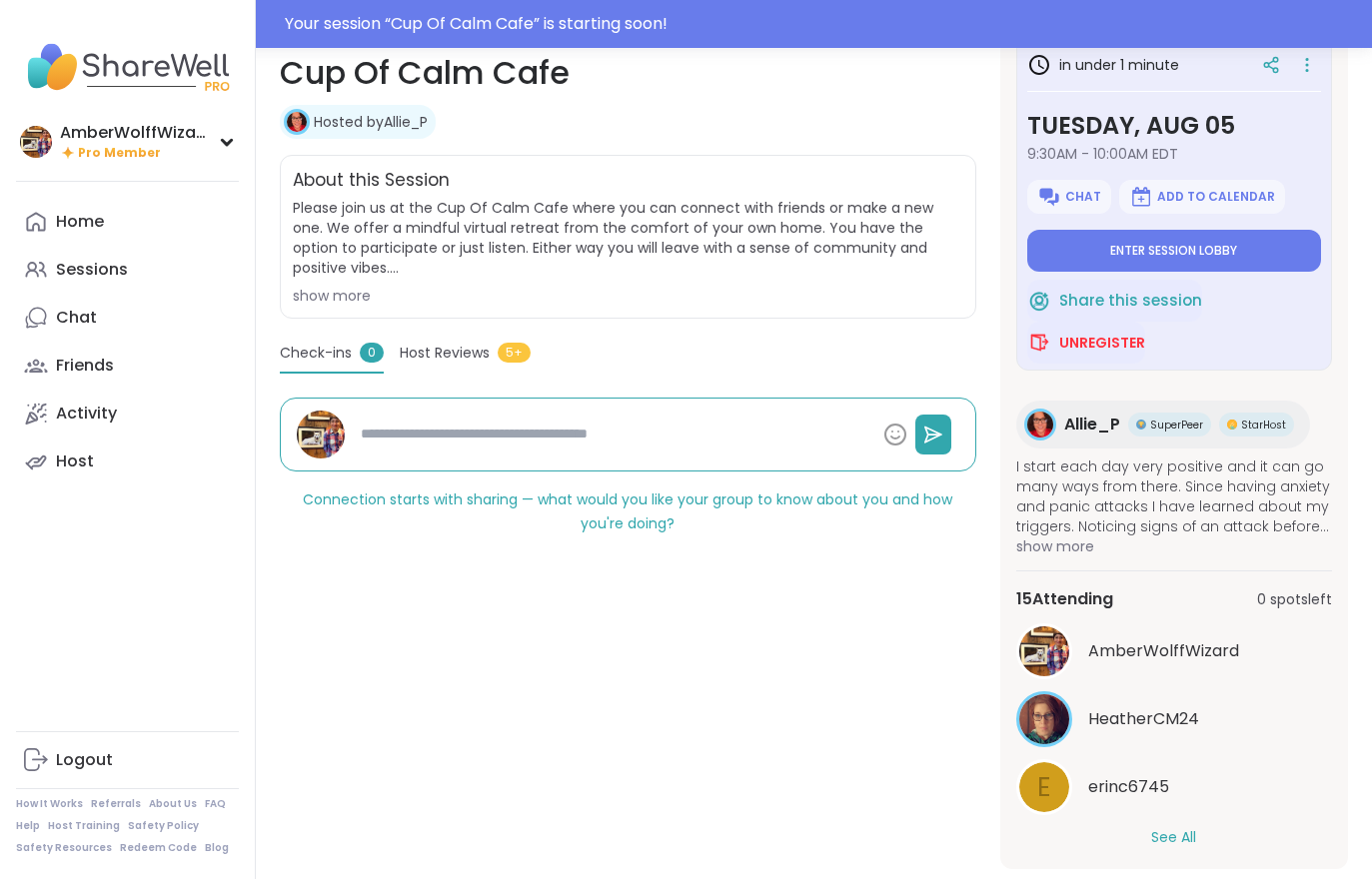 click on "Enter session lobby" at bounding box center [1174, 251] 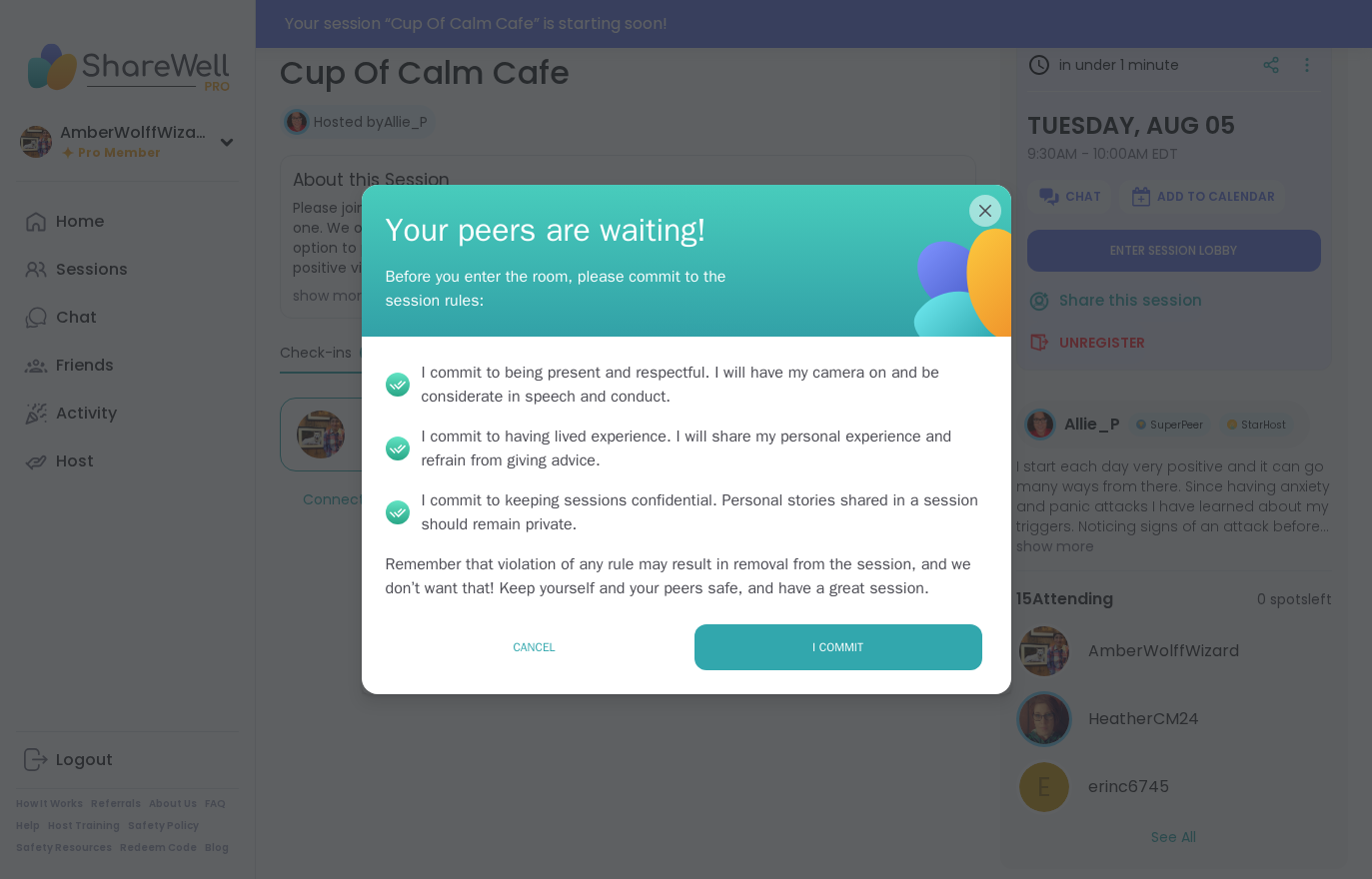 click on "I commit" at bounding box center [837, 647] 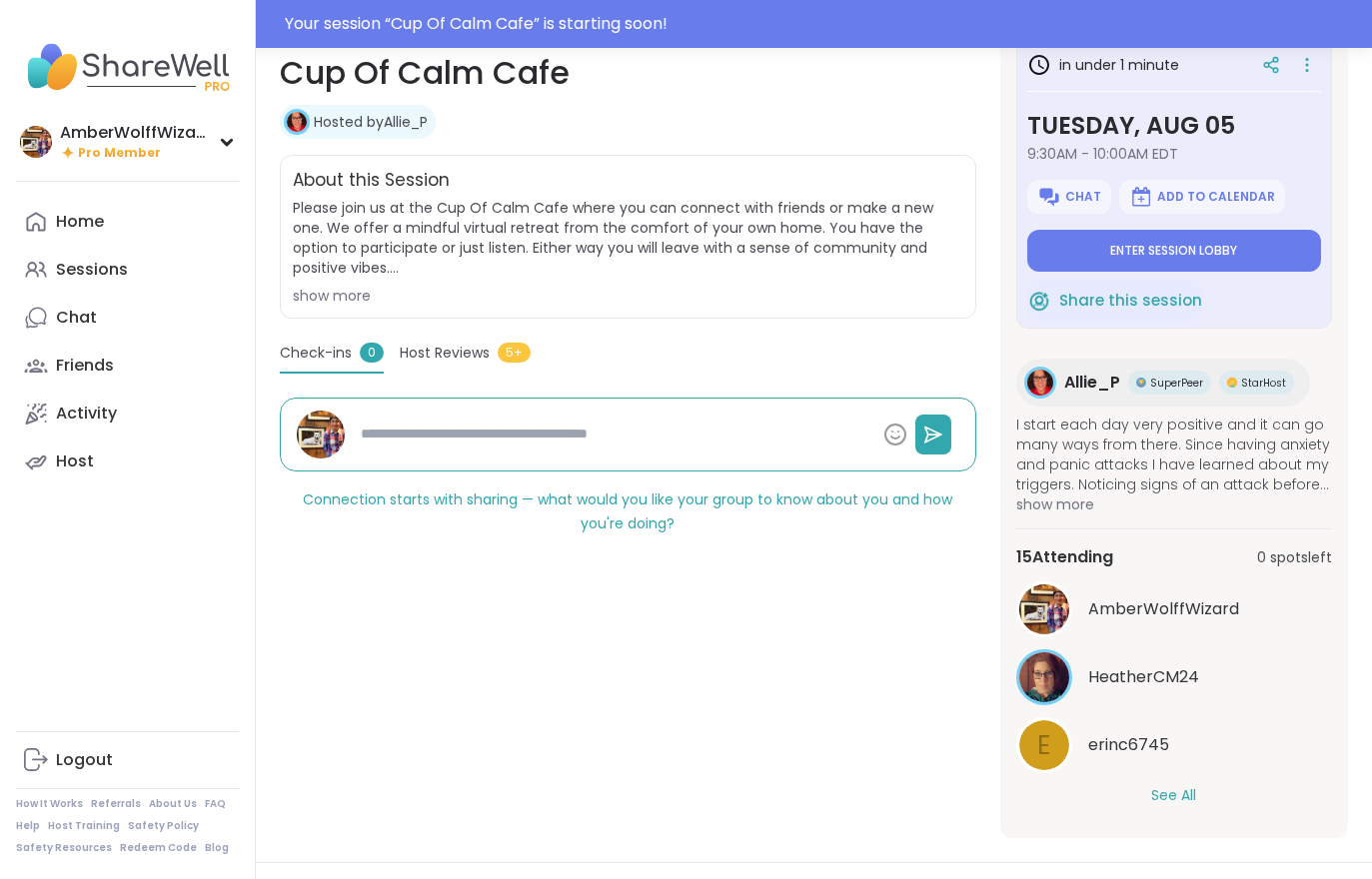 type on "*" 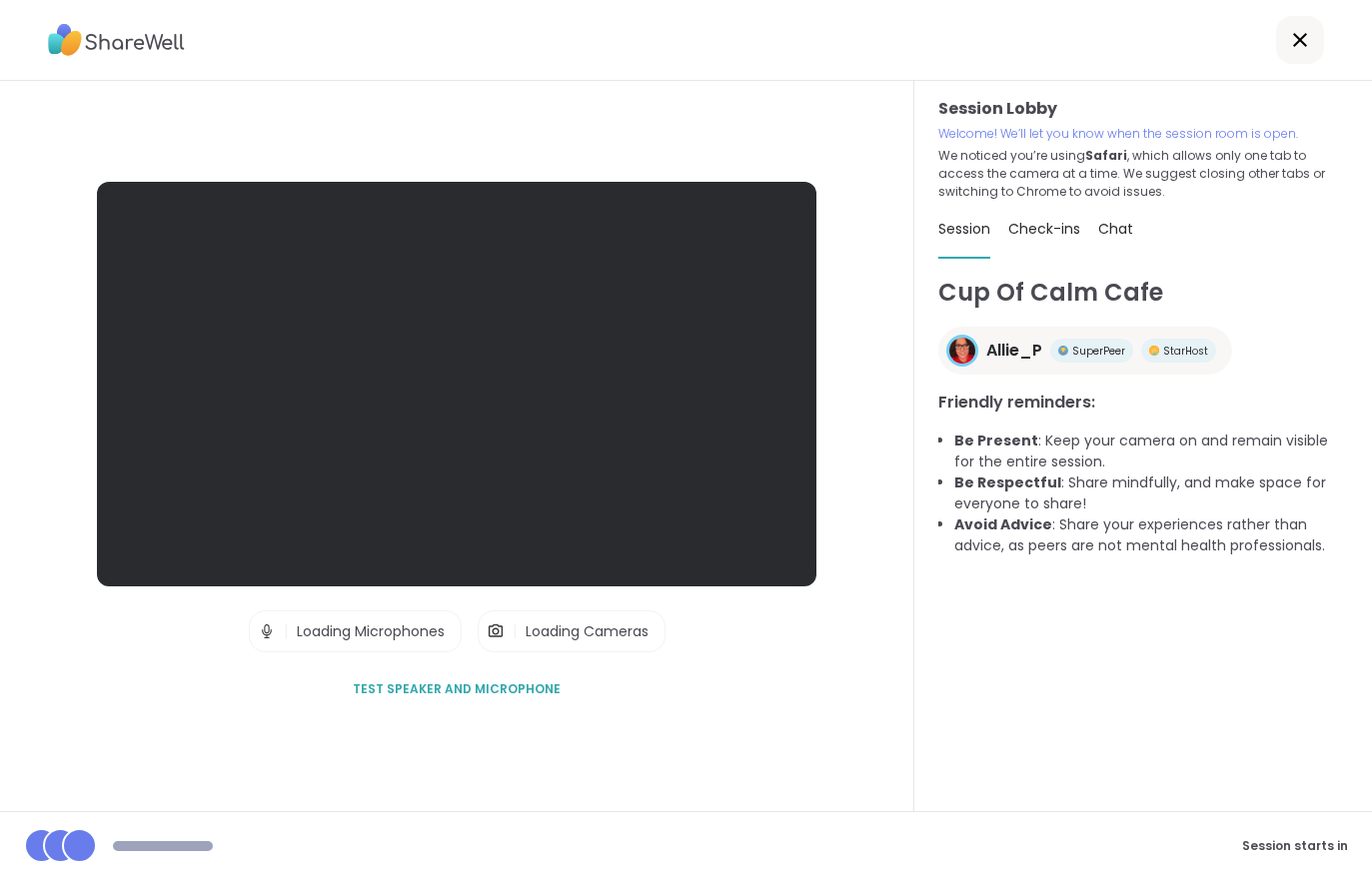 scroll, scrollTop: 31, scrollLeft: 0, axis: vertical 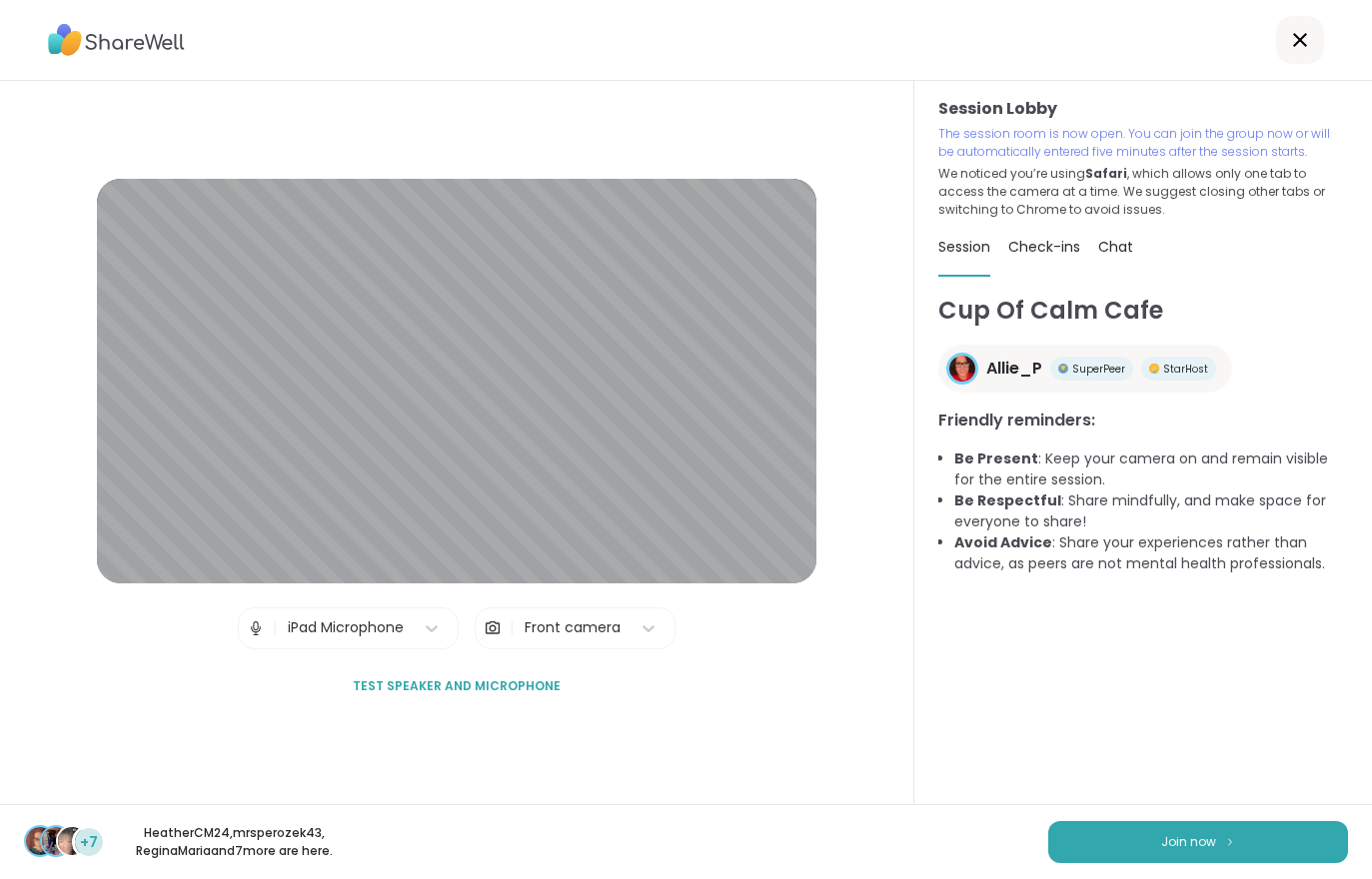 click on "Join now" at bounding box center (1198, 842) 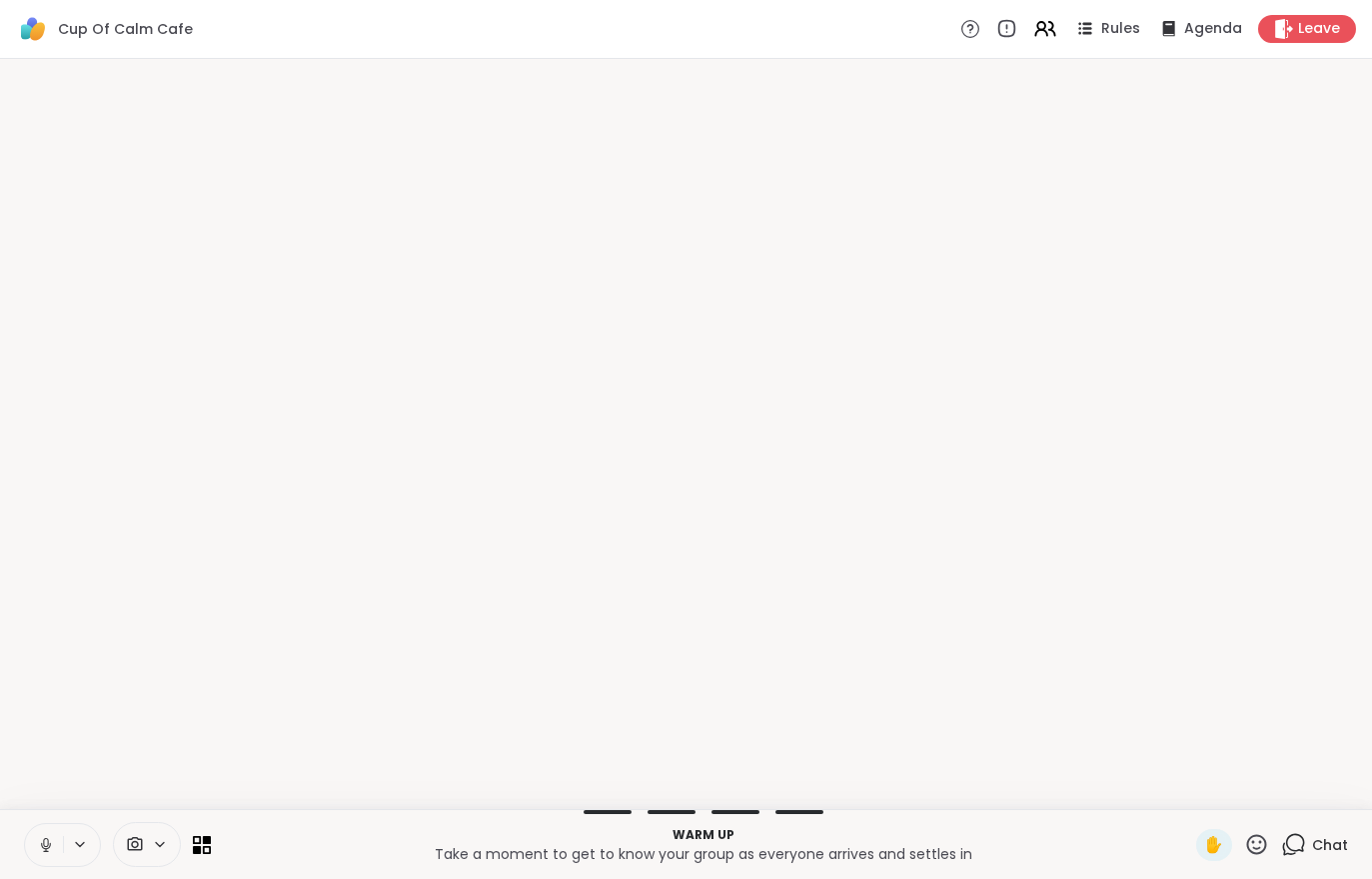 scroll, scrollTop: 0, scrollLeft: 0, axis: both 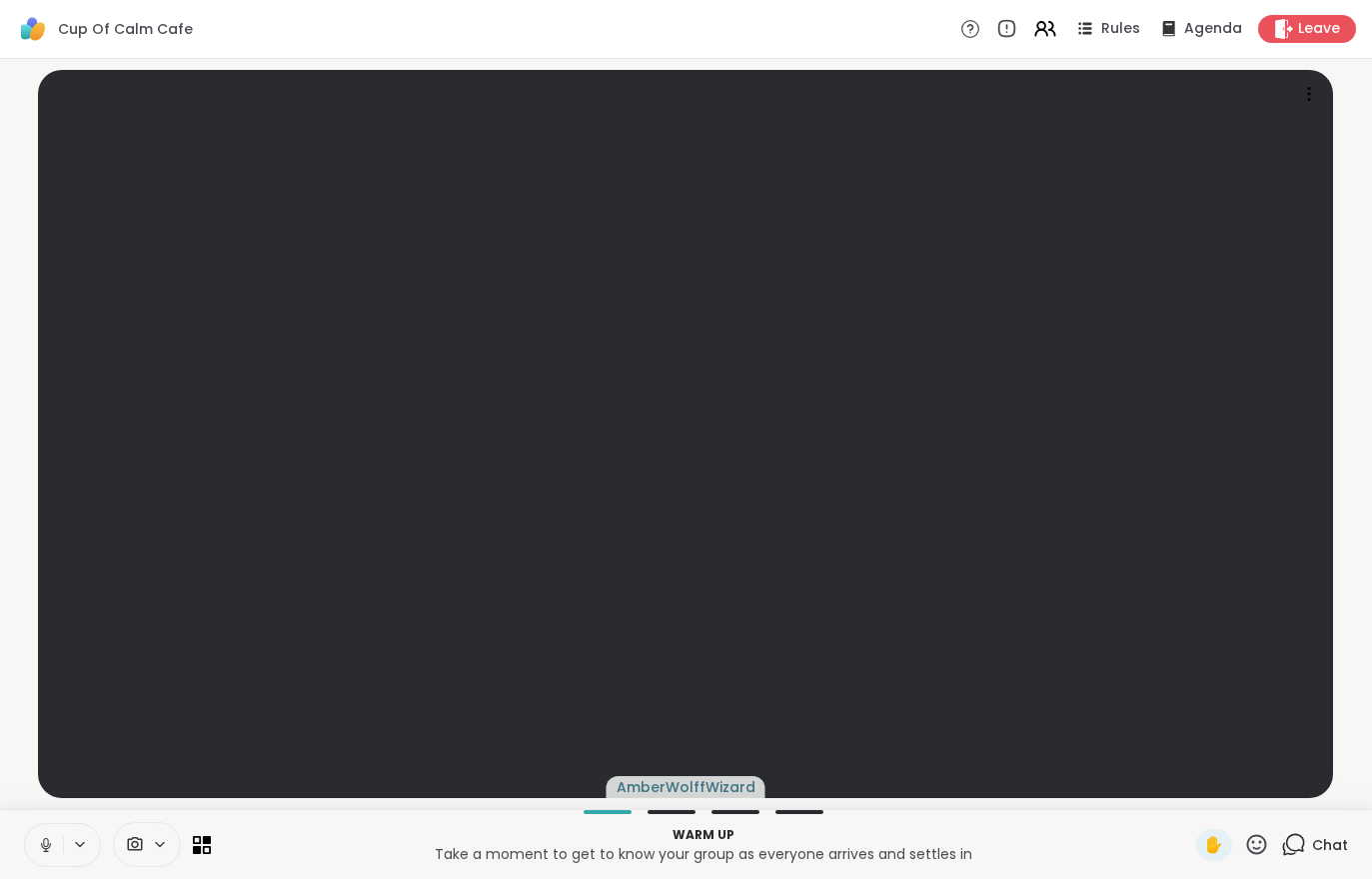 click 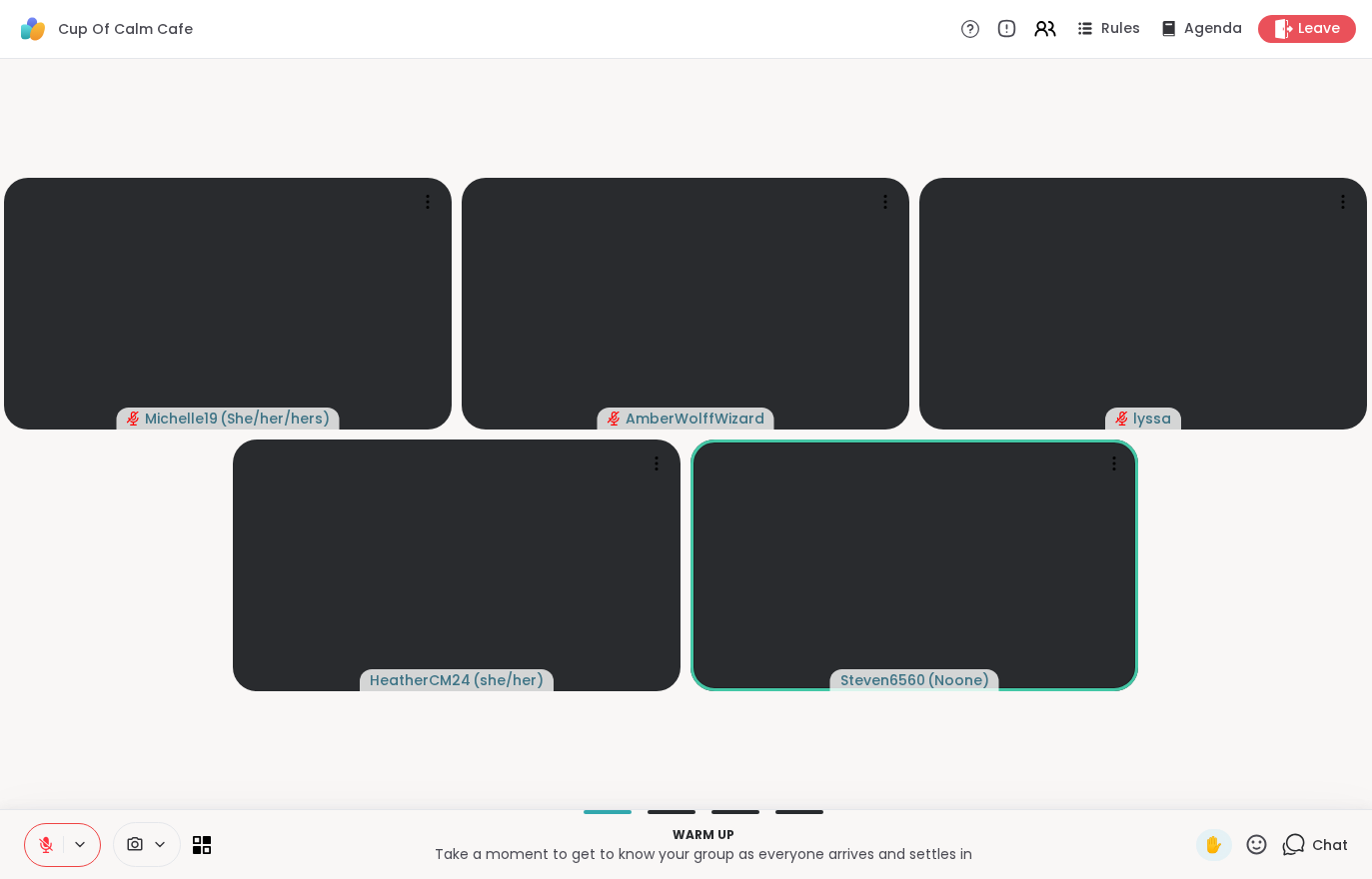 click at bounding box center [44, 845] 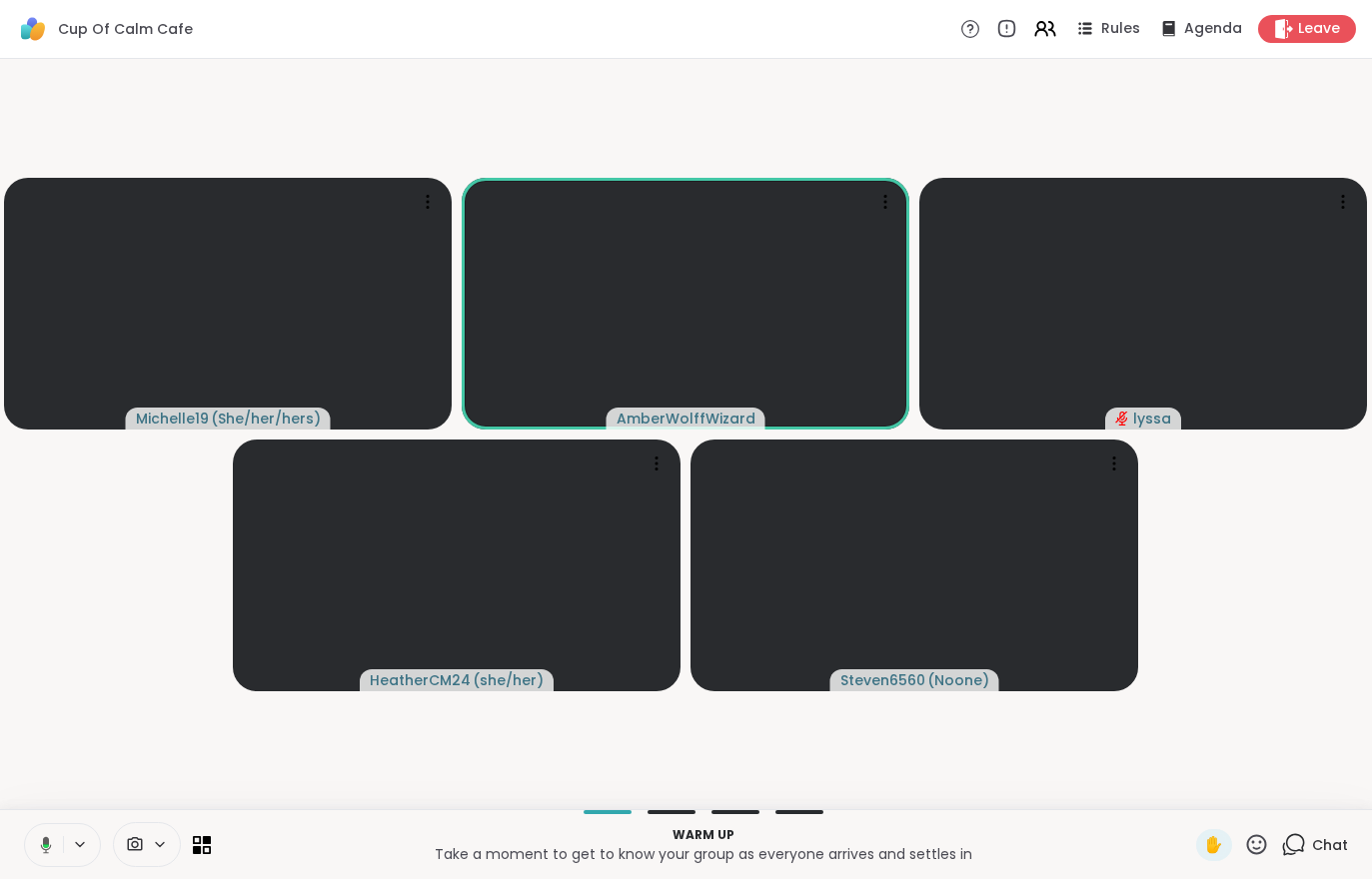 click at bounding box center [42, 845] 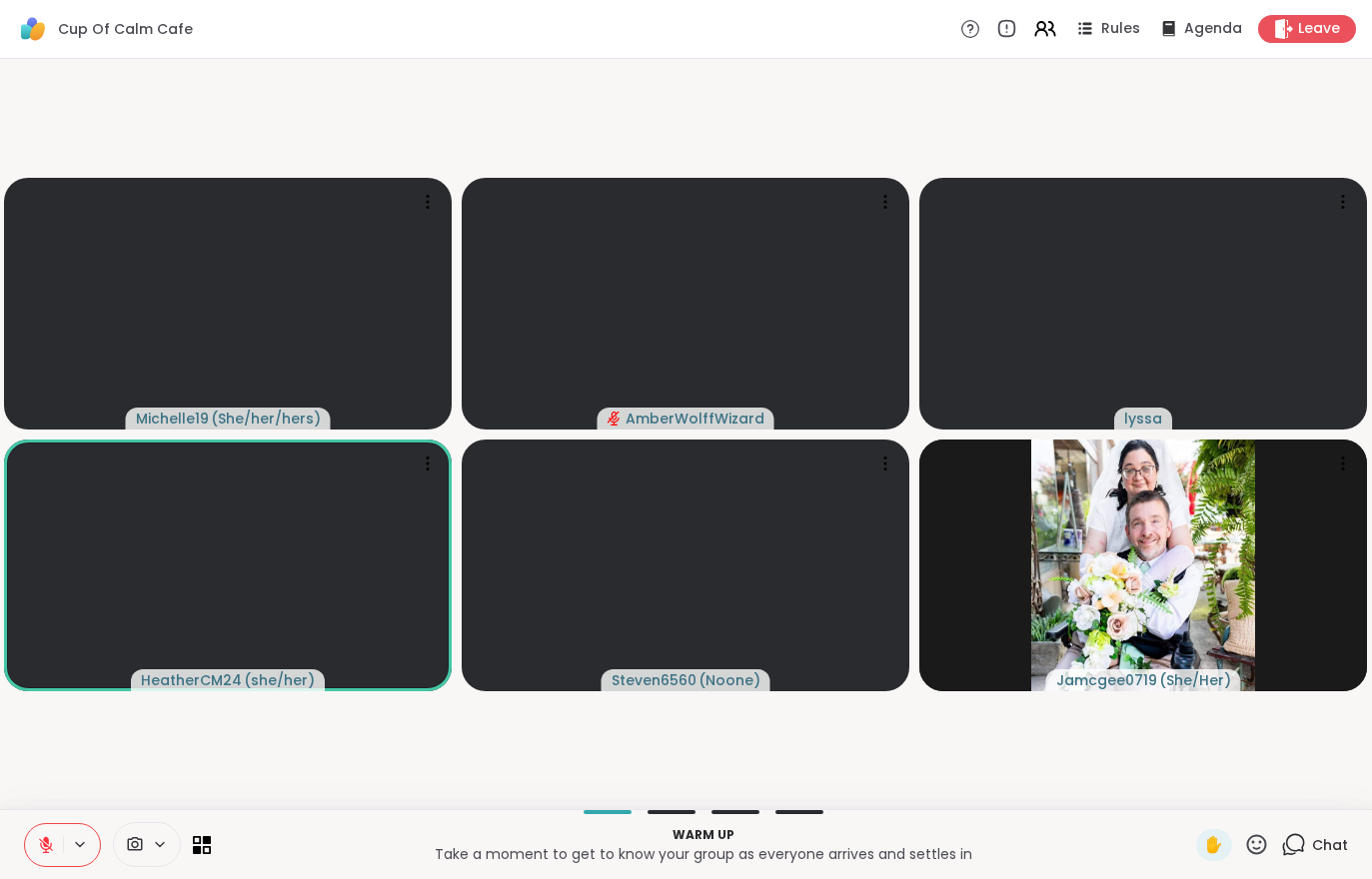 click on "Warm up Take a moment to get to know your group as everyone arrives and settles in ✋ Chat" at bounding box center [686, 844] 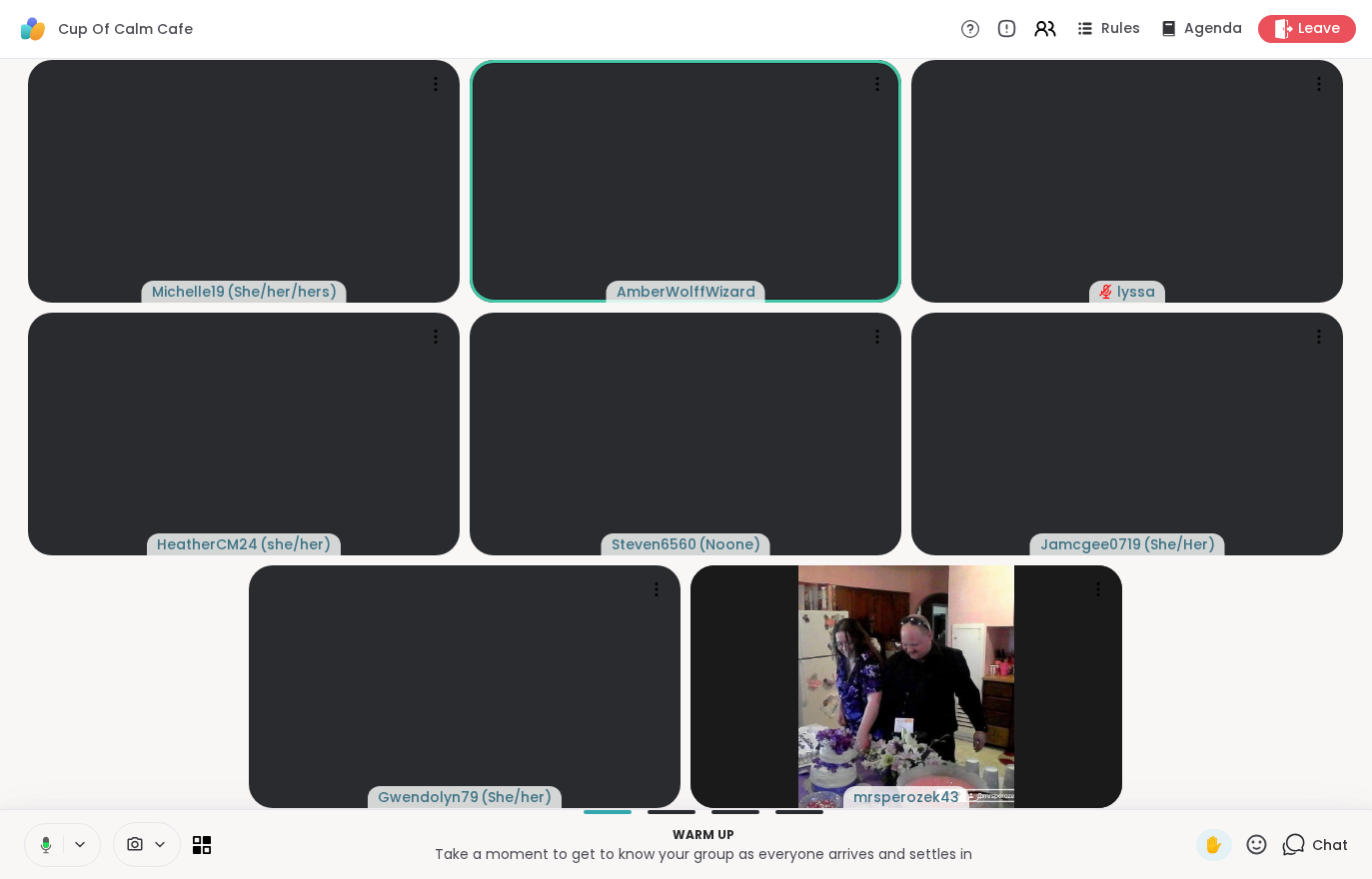 click 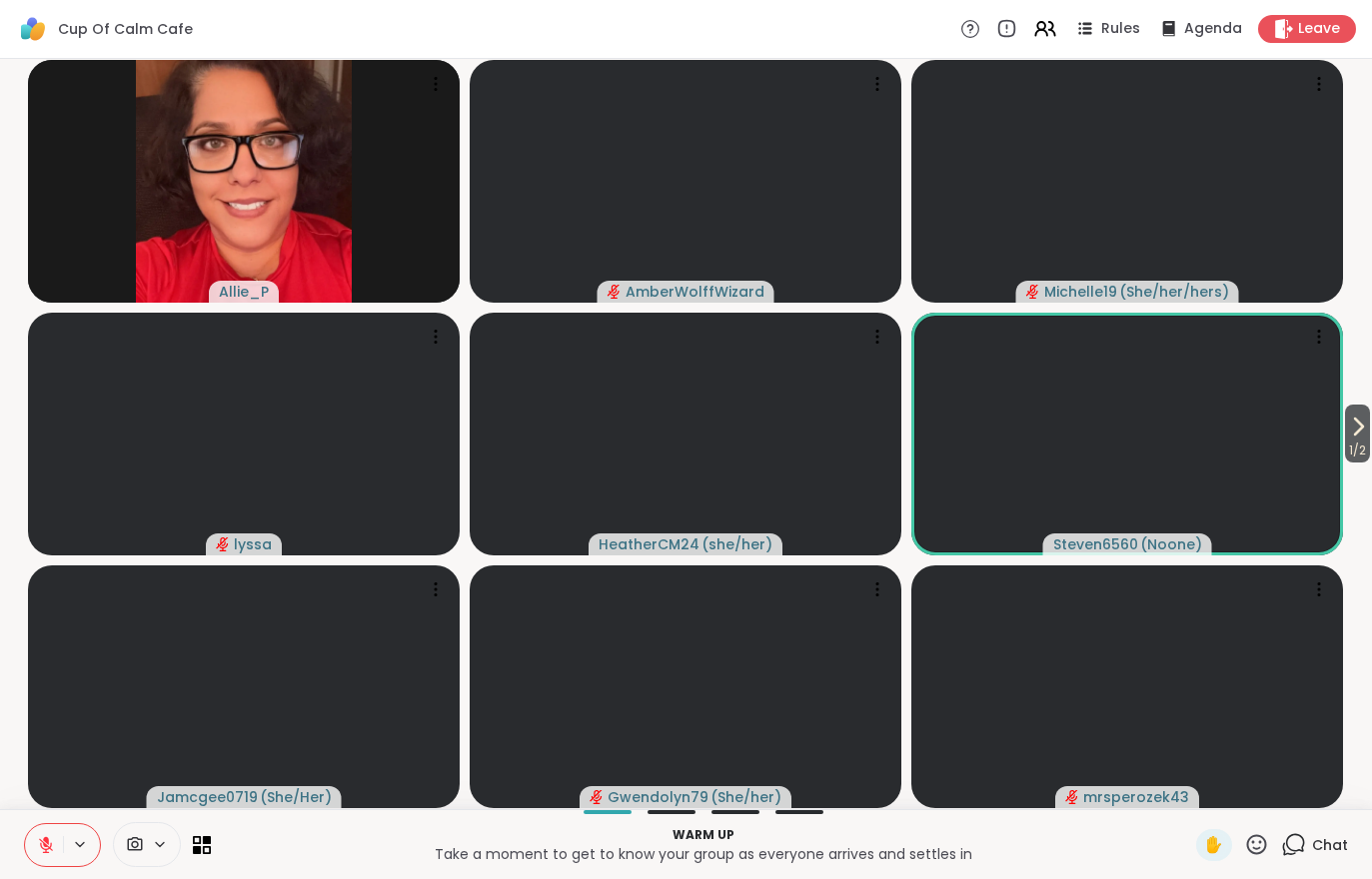 click on "1  /  2" at bounding box center [1357, 434] 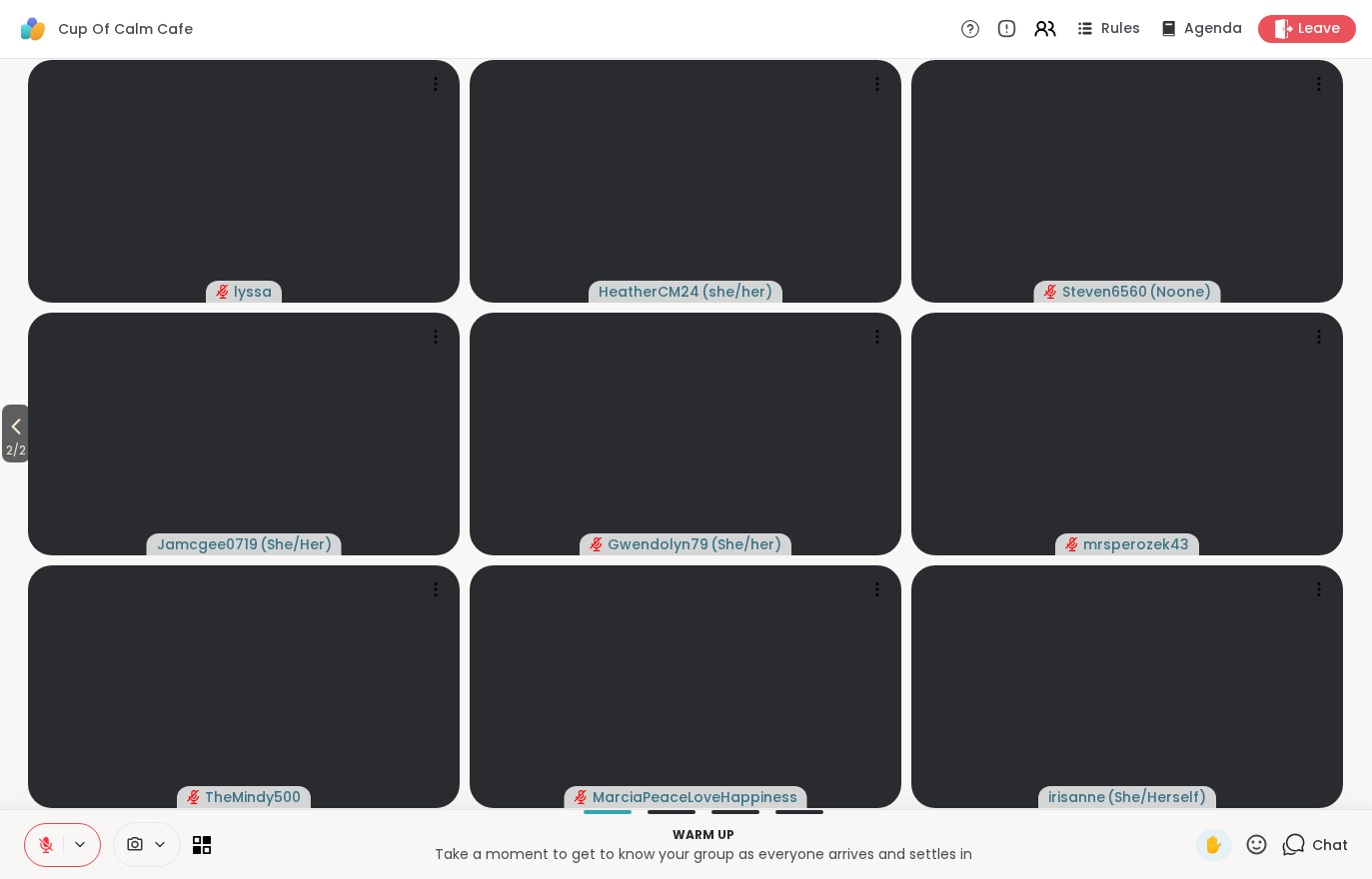 click on "2  /  2" at bounding box center [16, 434] 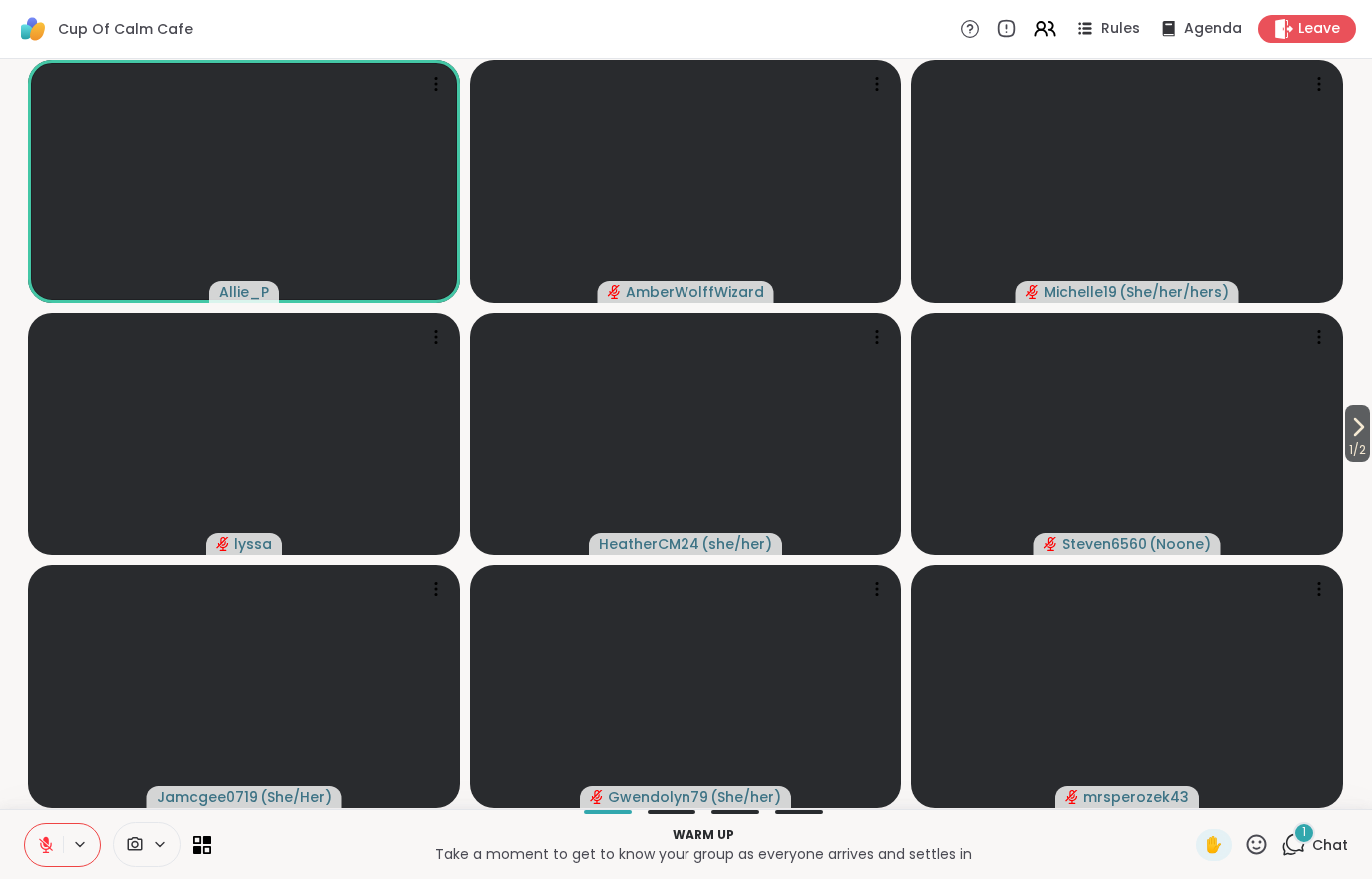 click on "1  /  2" at bounding box center [1357, 450] 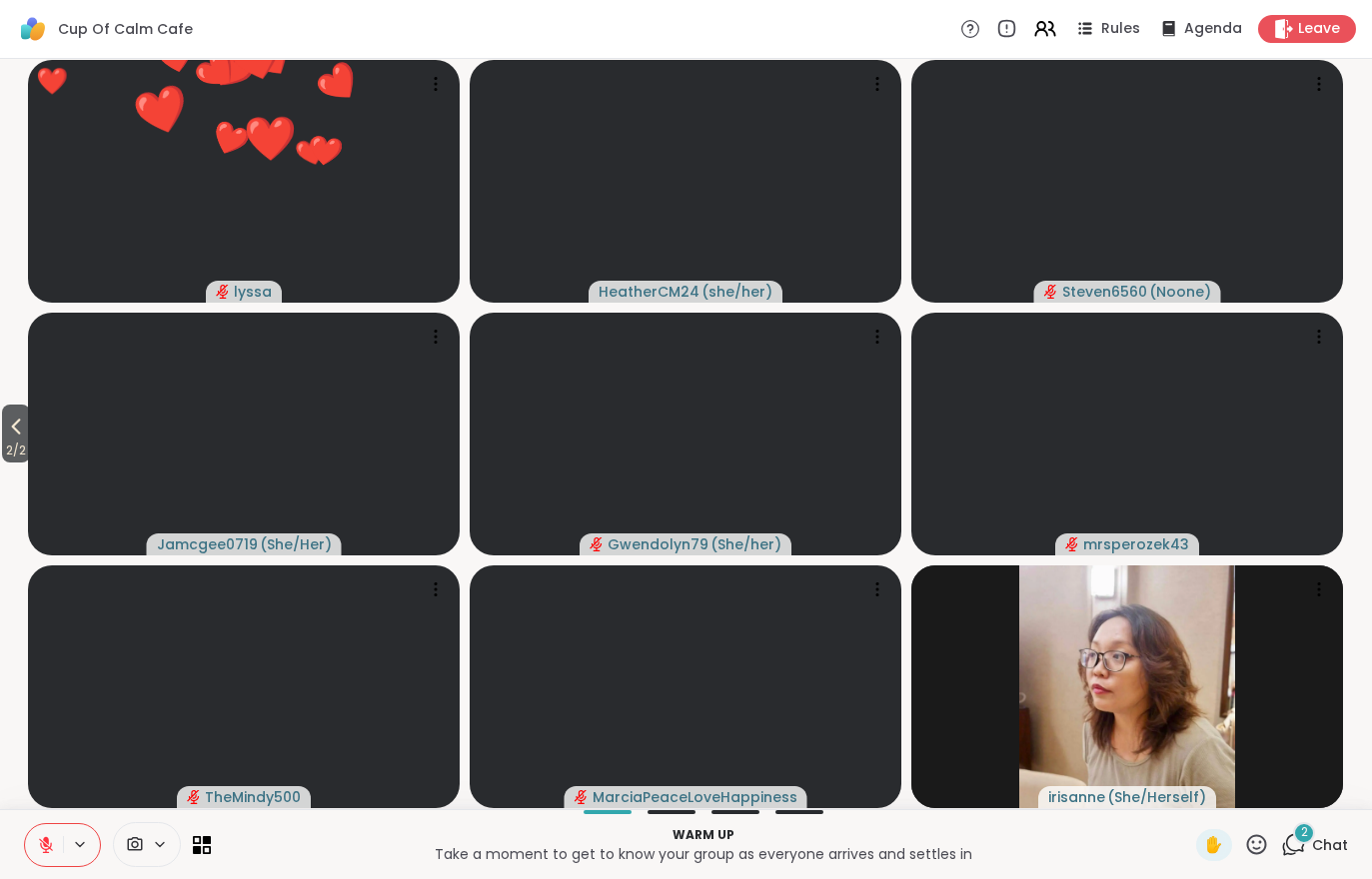 click on "2 Chat" at bounding box center [1314, 845] 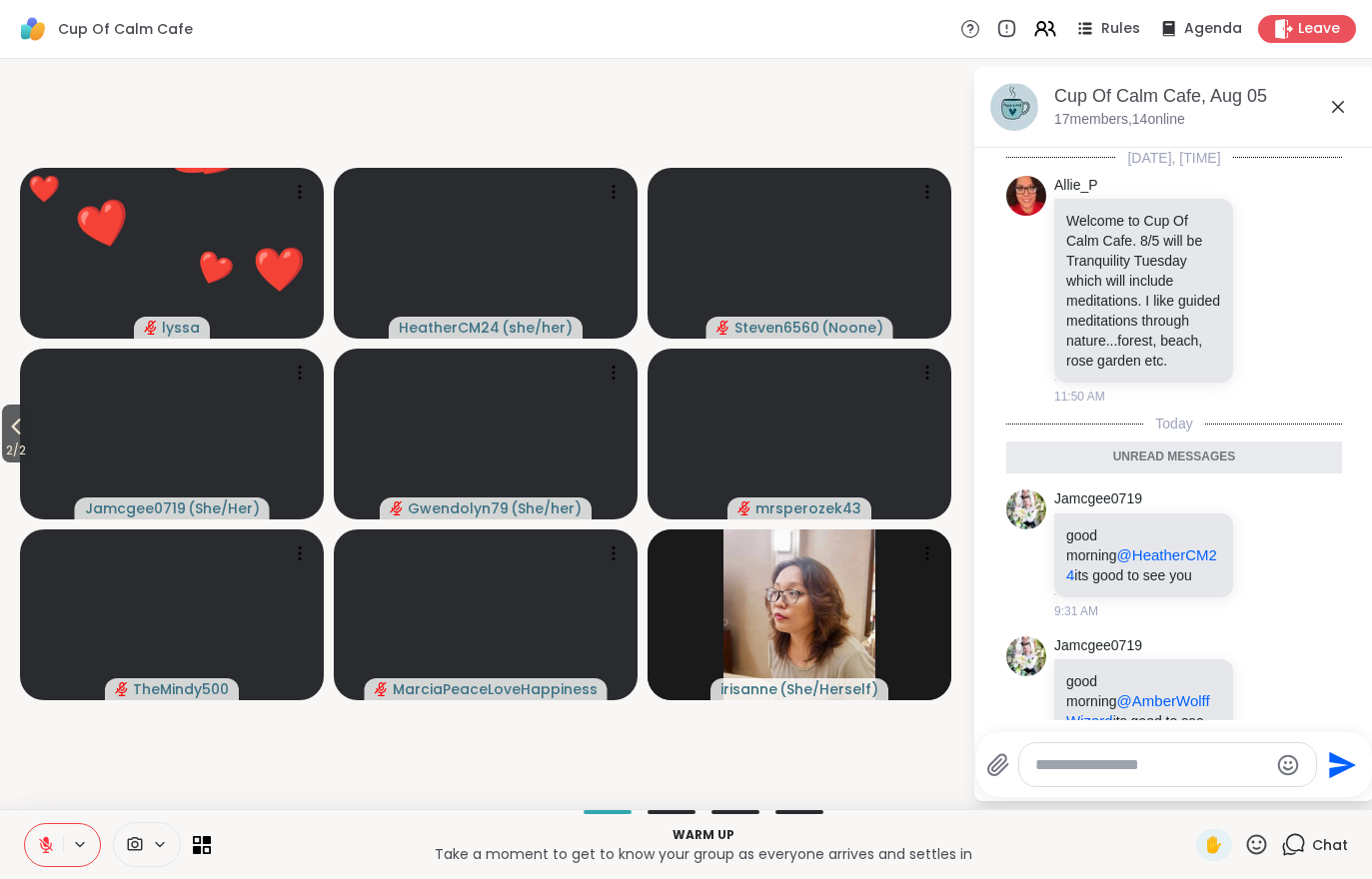 scroll, scrollTop: 52, scrollLeft: 0, axis: vertical 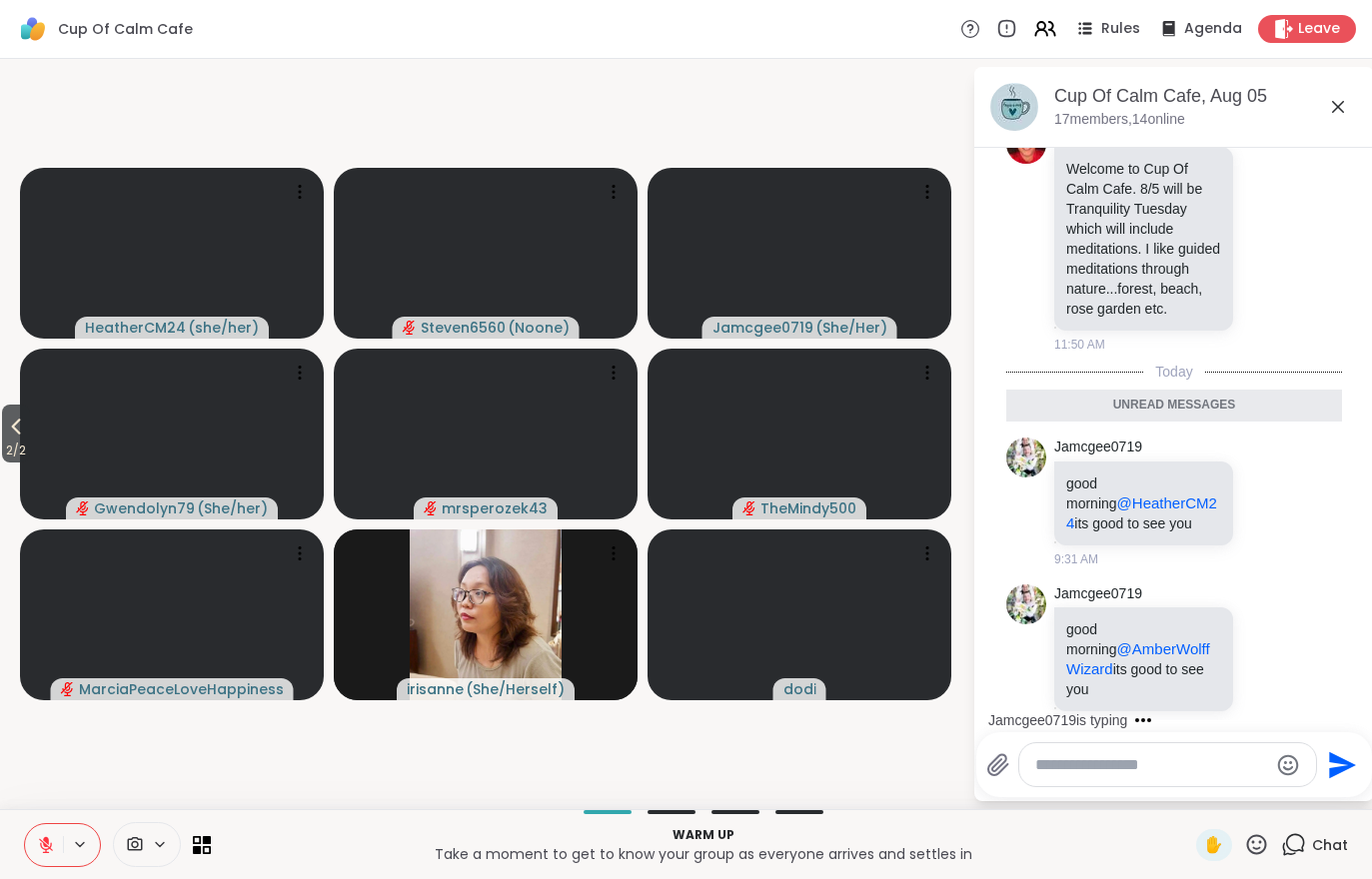 click on "2  /  2" at bounding box center [16, 434] 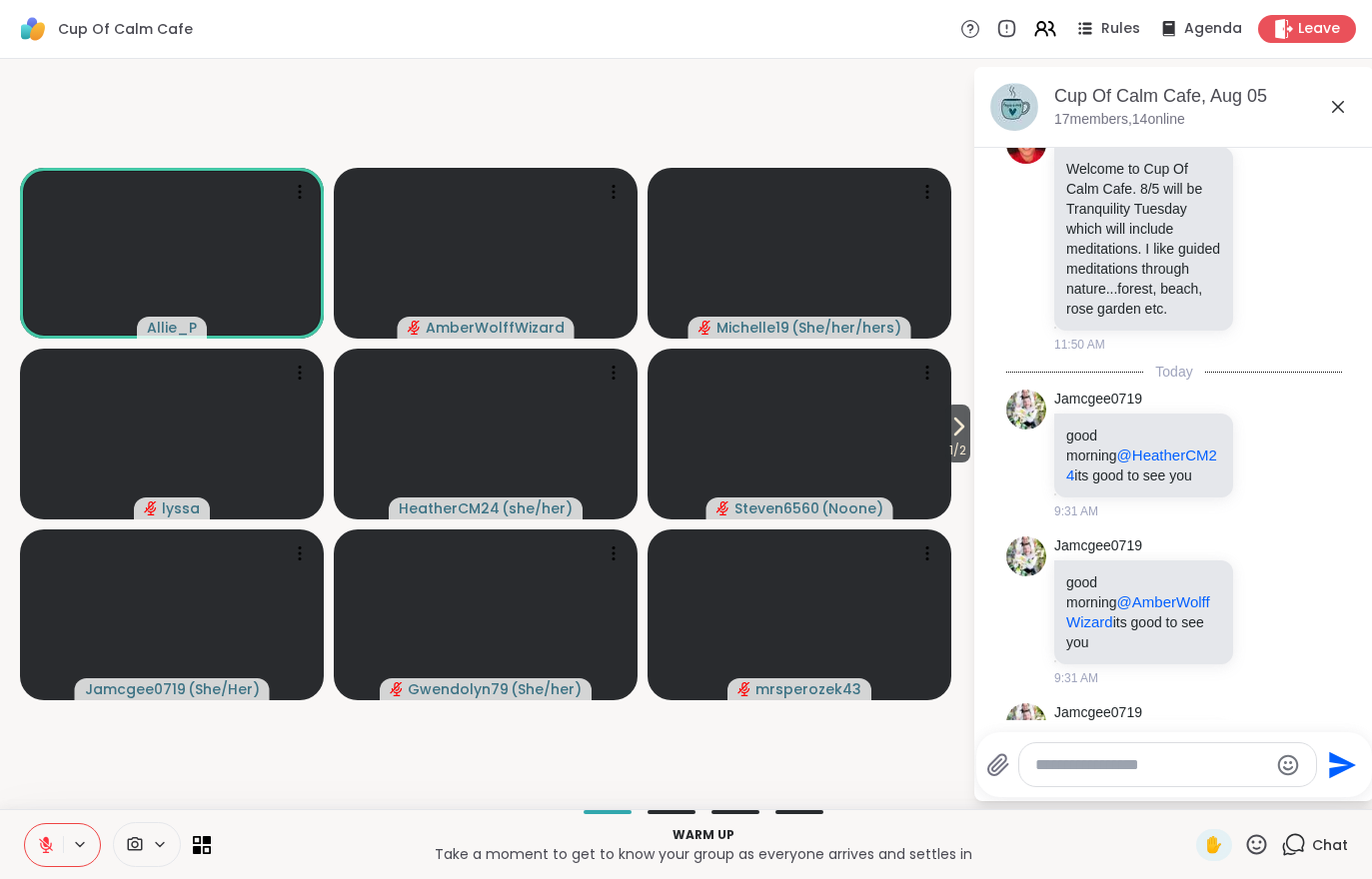 scroll, scrollTop: 131, scrollLeft: 0, axis: vertical 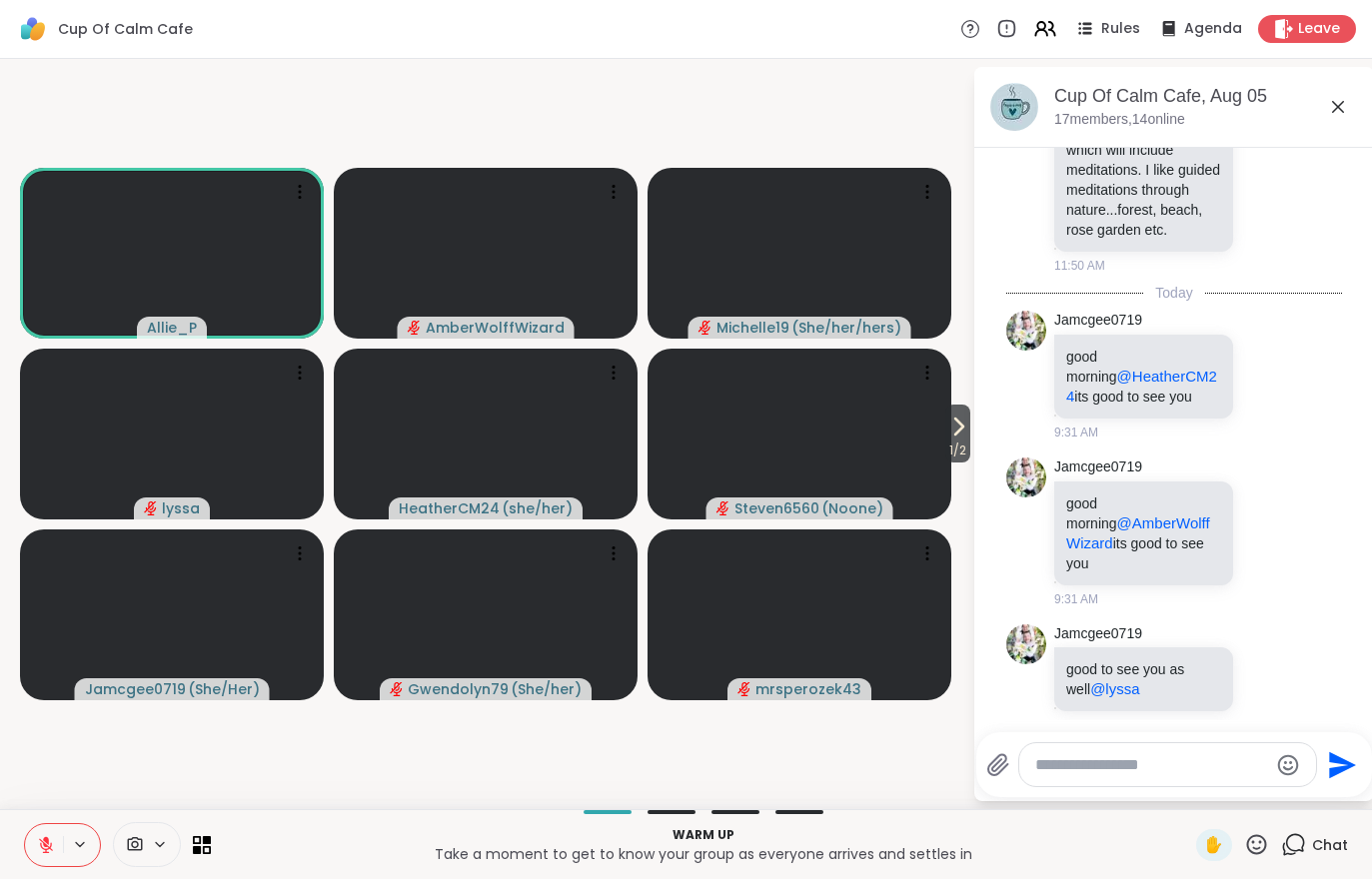 click at bounding box center [44, 845] 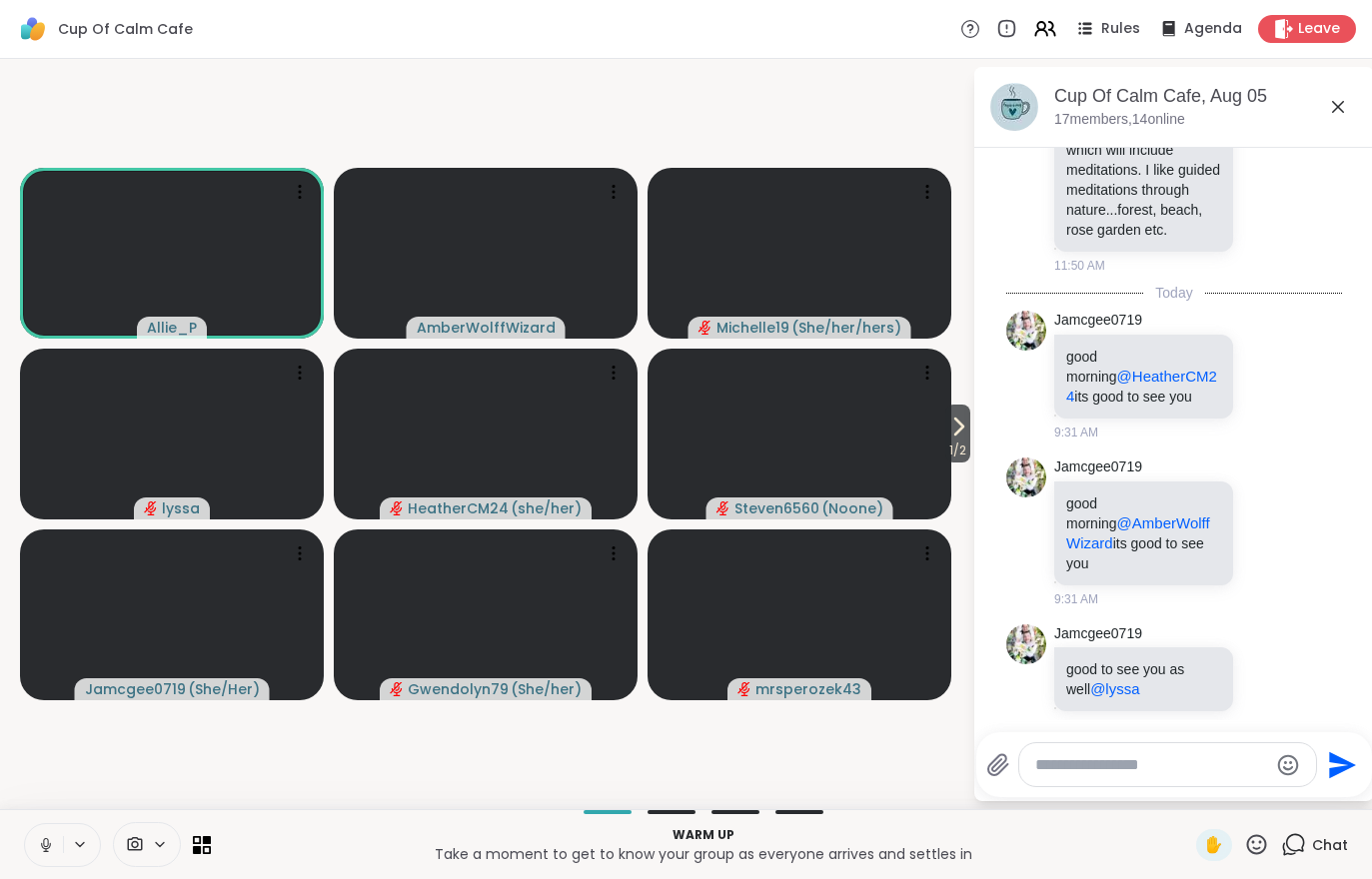 click at bounding box center [44, 845] 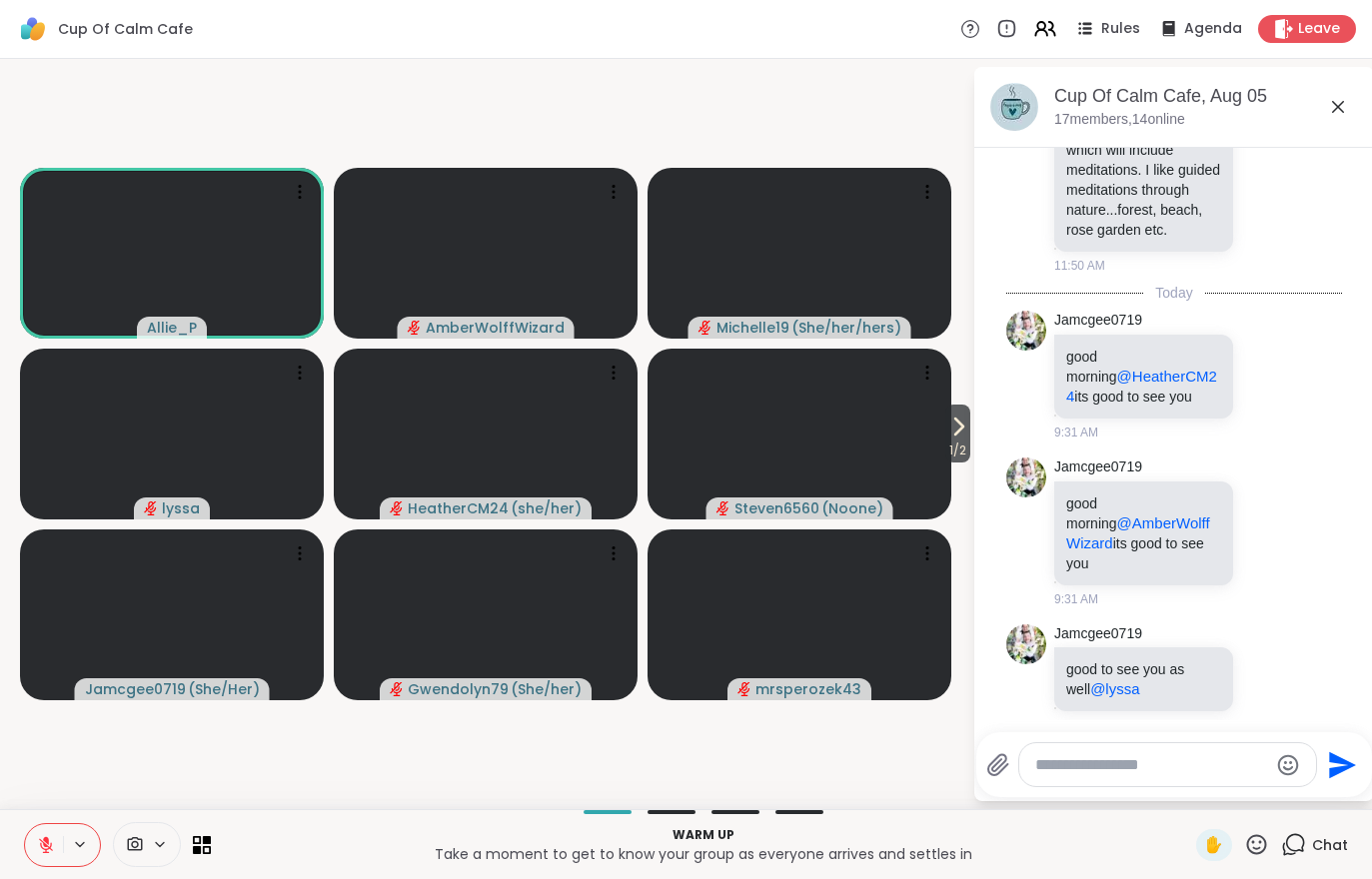 click on "1  /  2" at bounding box center [957, 450] 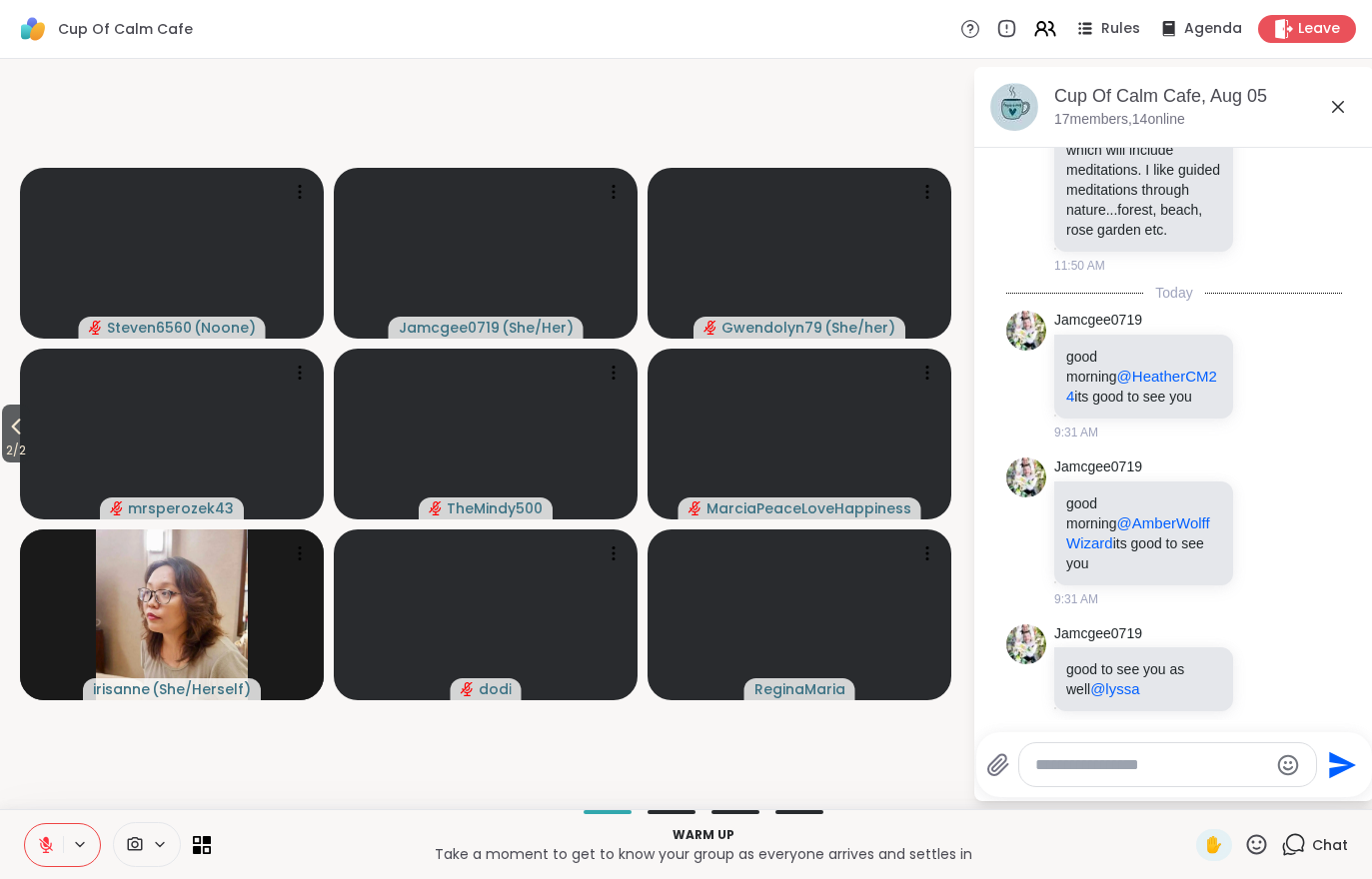 click 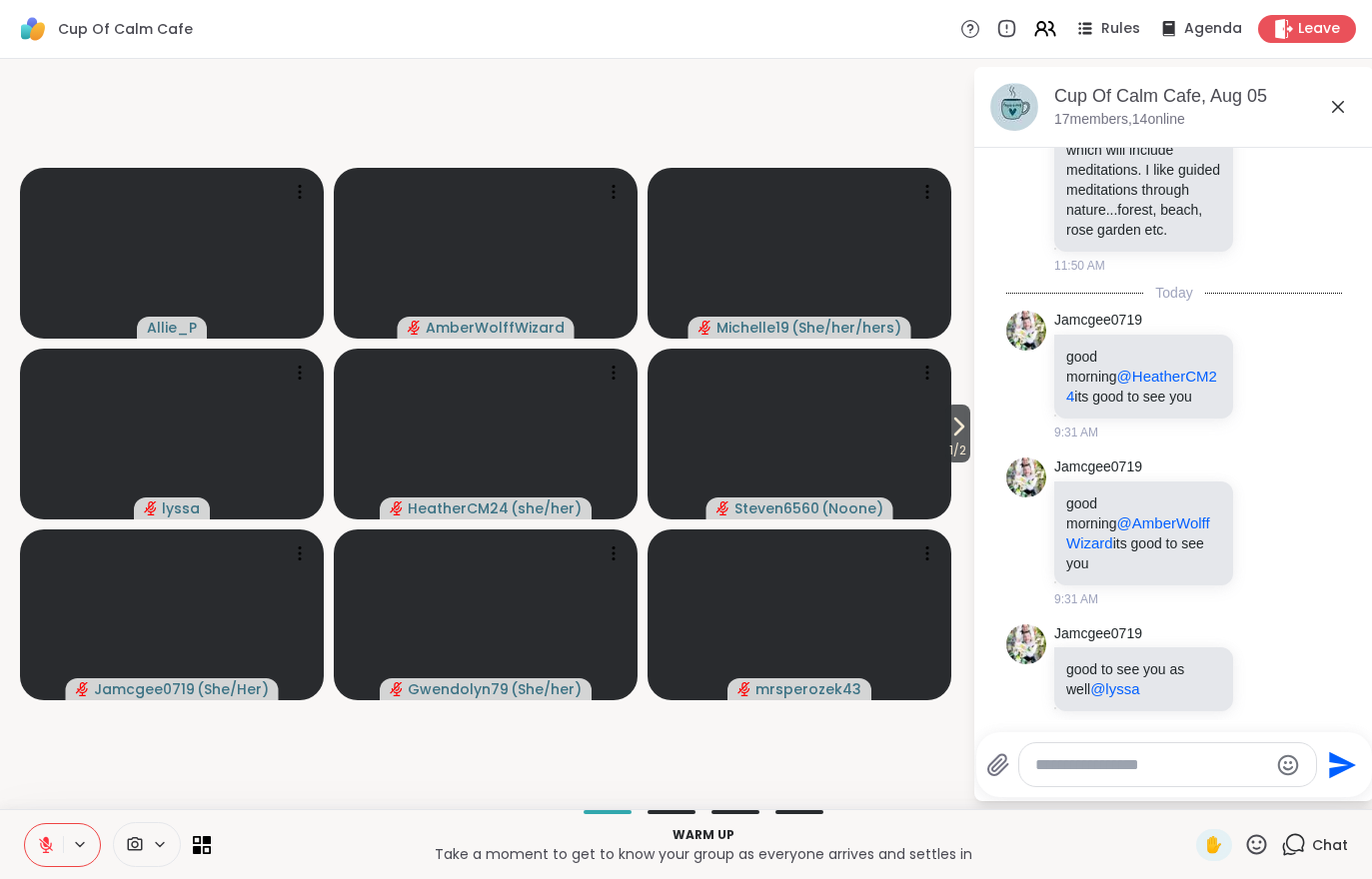 click on "[DATE], [TIME] [USERNAME] Welcome to Cup Of Calm Cafe. [DATE] will be Tranquility Tuesday which will include meditations. I like guided meditations through nature...forest, beach, rose garden etc. [TIME] Today [USERNAME] good morning  @[USERNAME]   its good to see you [TIME] [USERNAME] good morning  @[USERNAME]   its good to see you [TIME] [USERNAME] good to see you as well  @[USERNAME] [TIME]" at bounding box center (1174, 380) 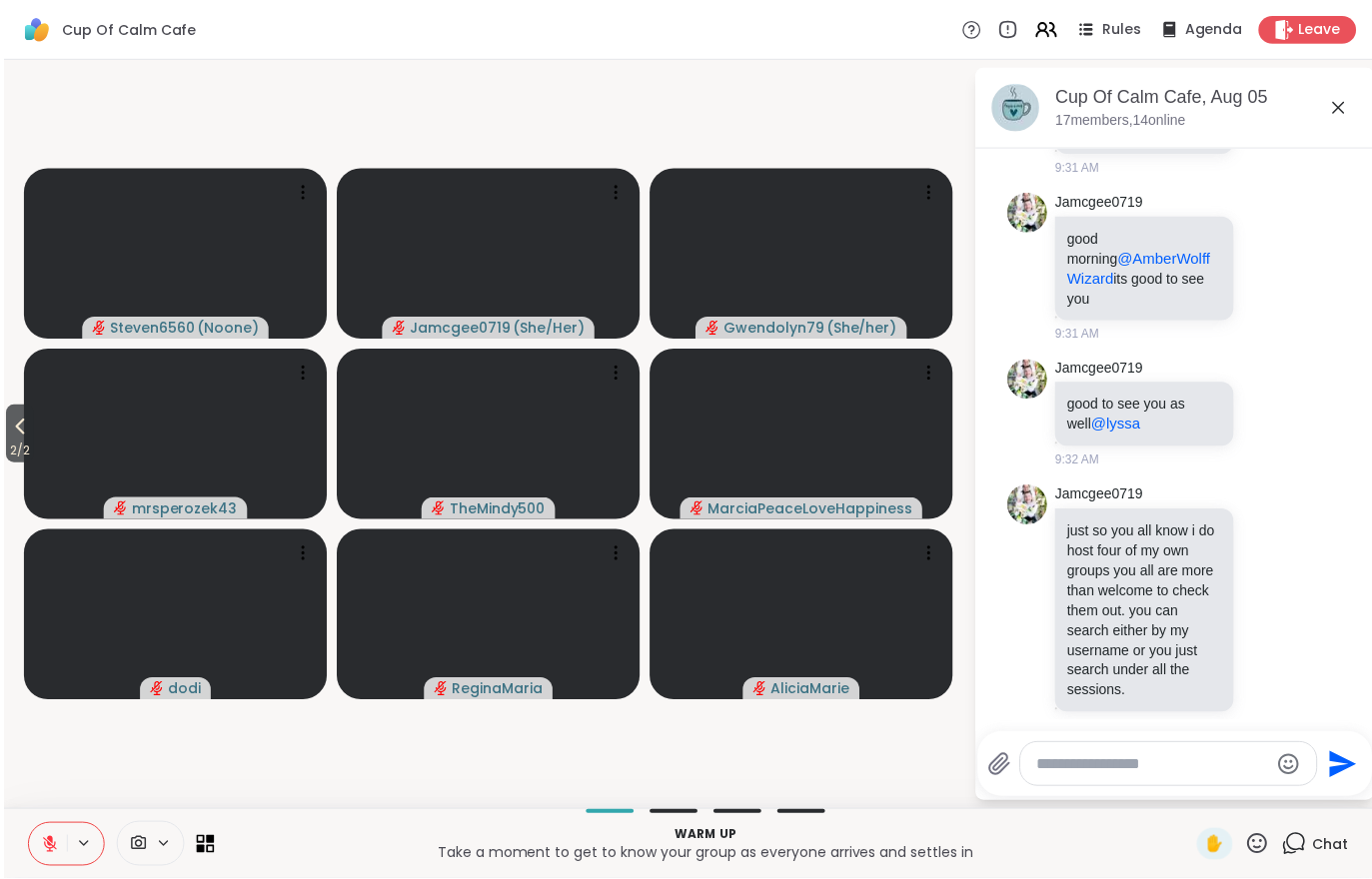 scroll, scrollTop: 396, scrollLeft: 0, axis: vertical 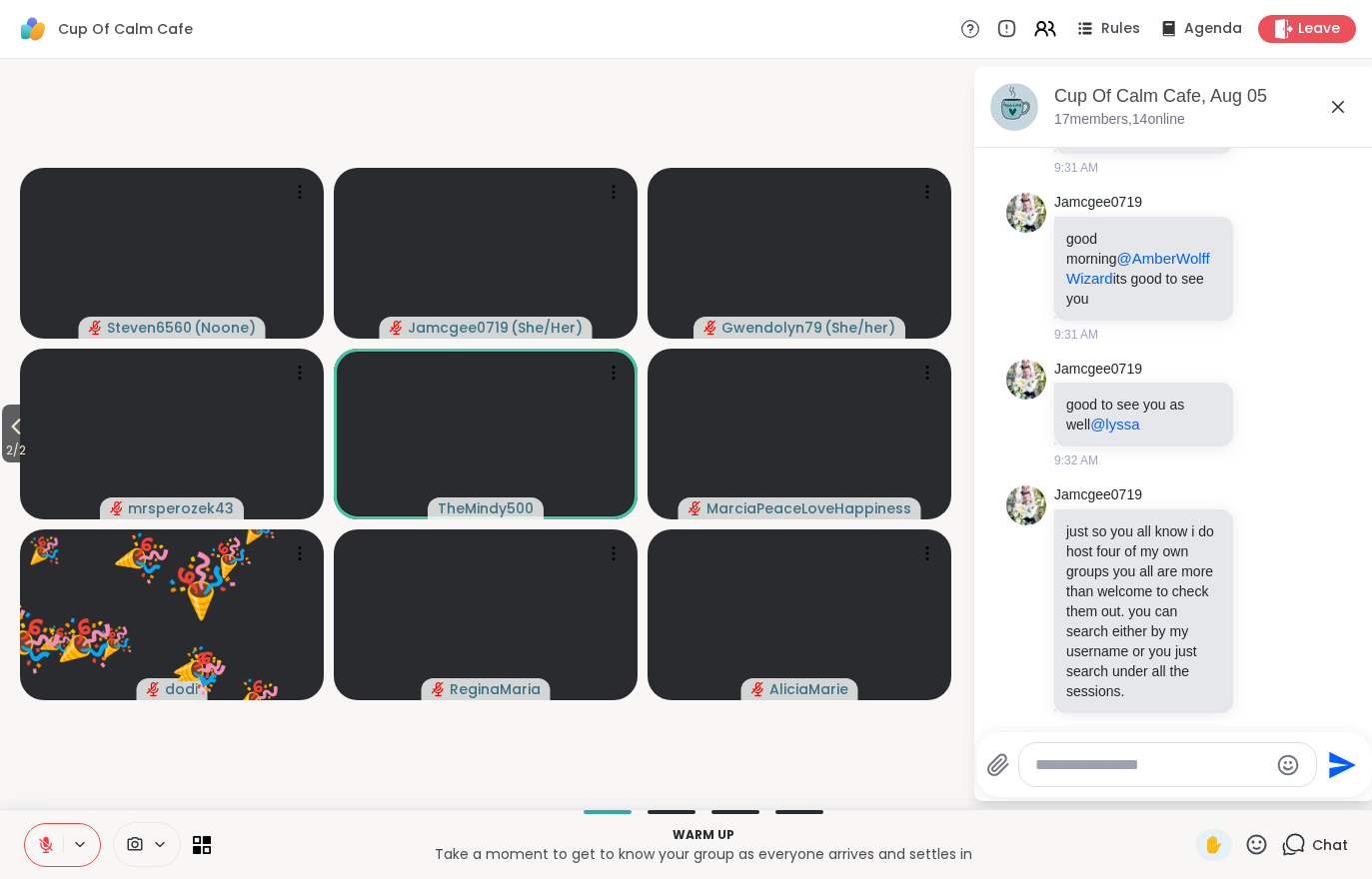 click 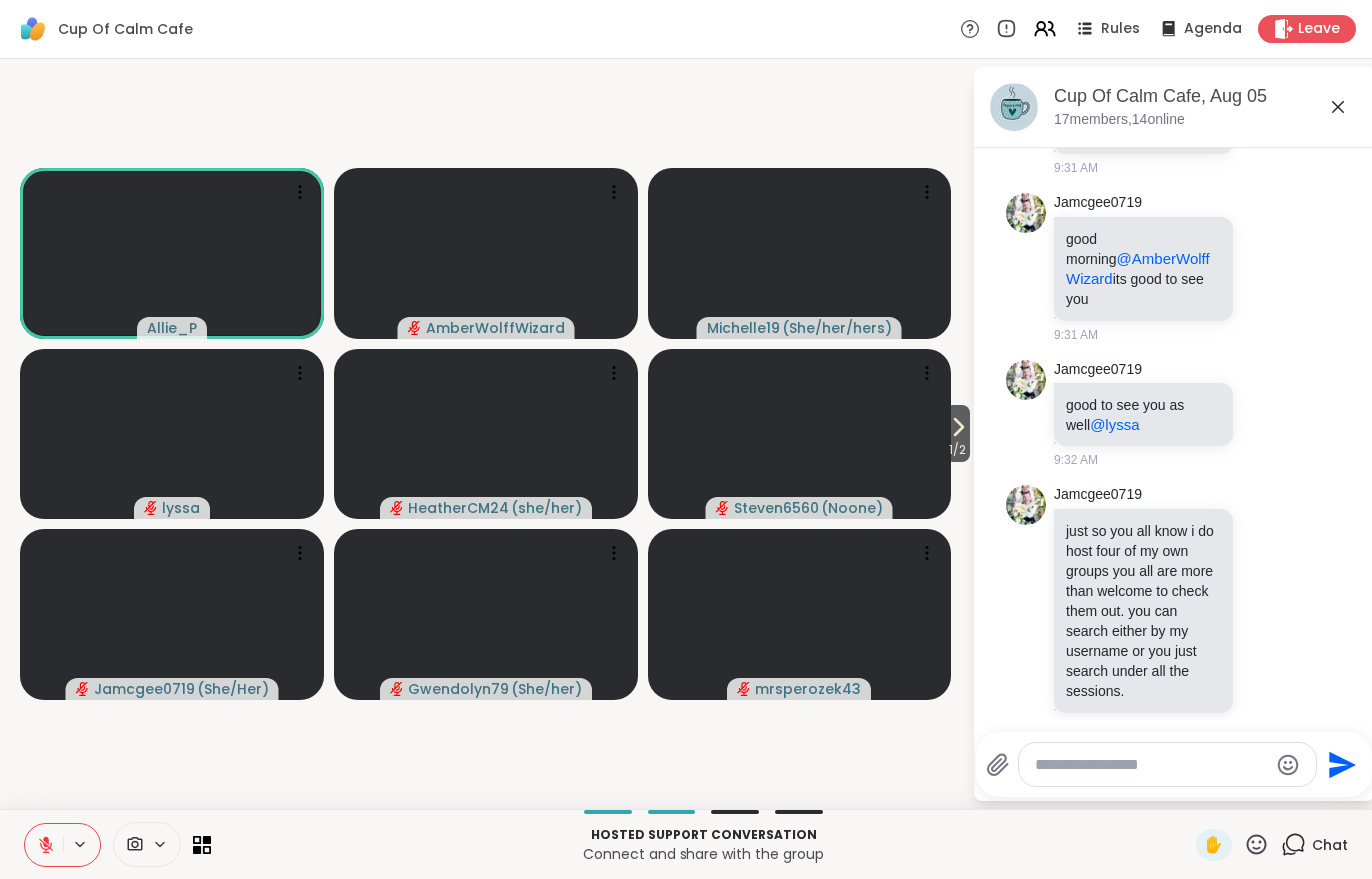 click on "[DATE], [TIME] [USERNAME] Welcome to Cup Of Calm Cafe. [DATE] will be Tranquility Tuesday which will include meditations. I like guided meditations through nature...forest, beach, rose garden etc. [TIME] Today [USERNAME] good morning  @[USERNAME]   its good to see you [TIME] [USERNAME] good morning  @[USERNAME]   its good to see you [TIME] [USERNAME] good to see you as well  @[USERNAME] [TIME] [USERNAME] just so you all know i do host four of my own groups you all are more than welcome to check them out. you can search either by my username or you just search under all the sessions. [TIME]" at bounding box center [1174, 248] 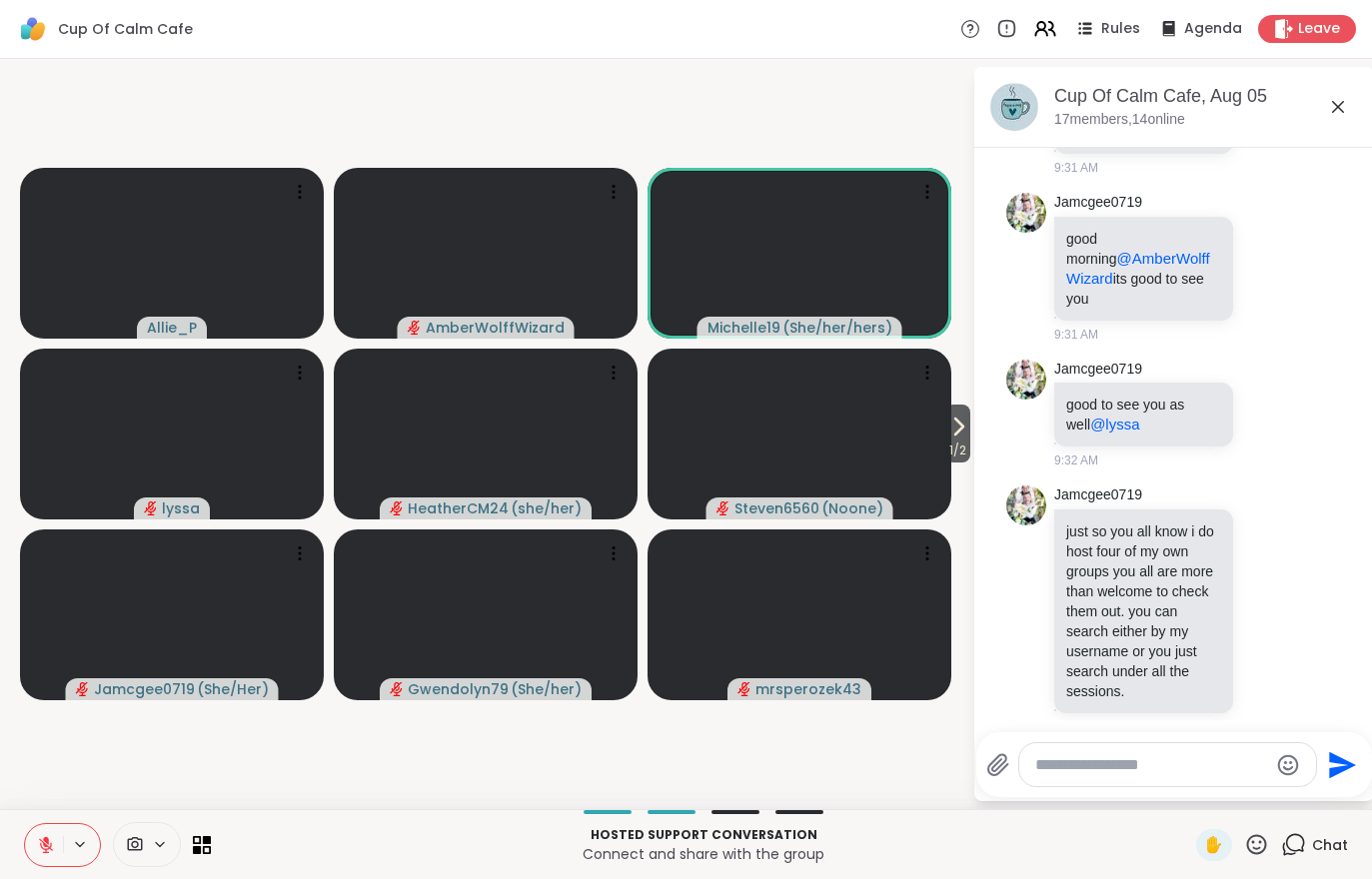 click on "1  /  2" at bounding box center [957, 450] 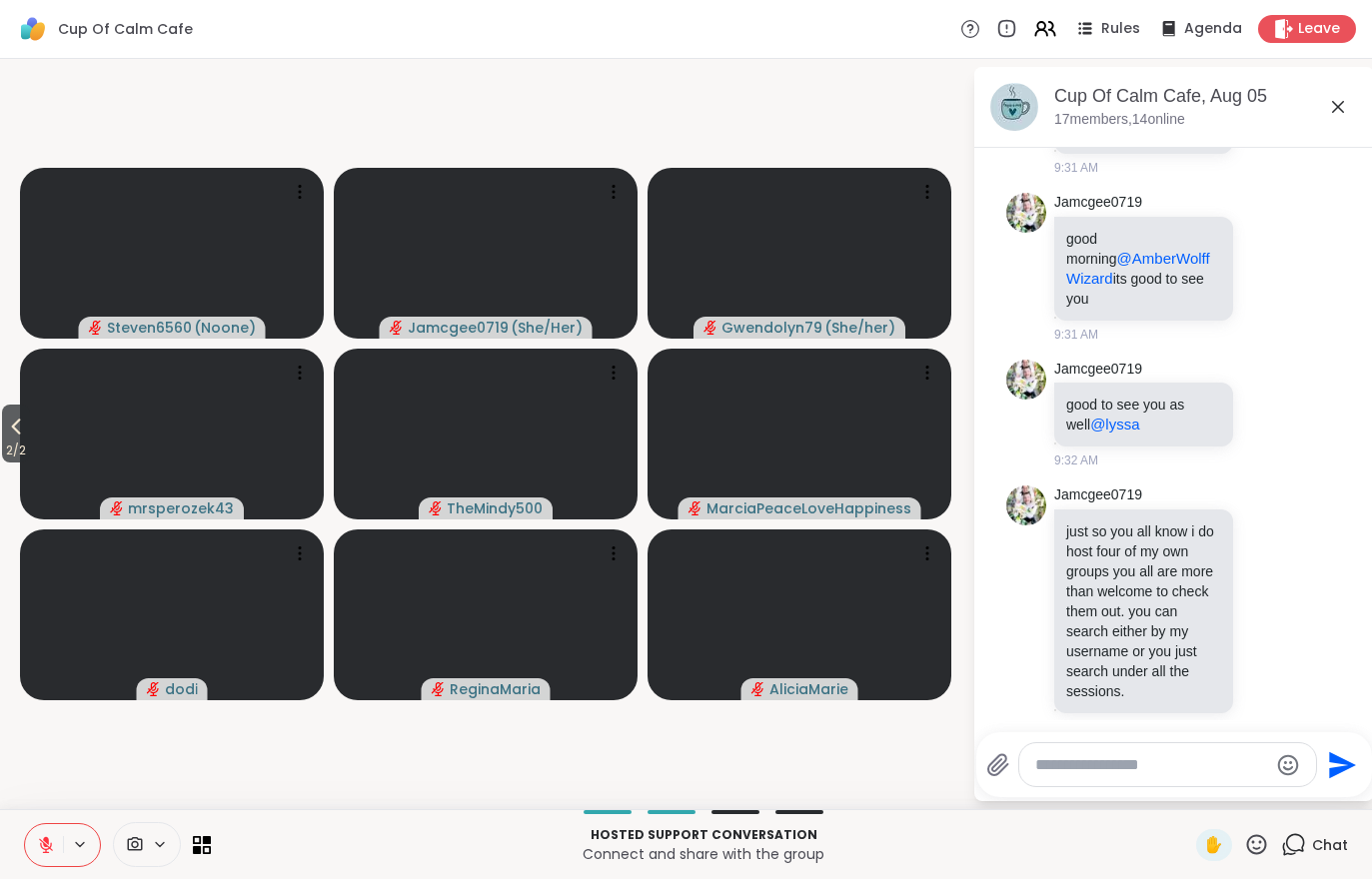 click on "2  /  2" at bounding box center [16, 434] 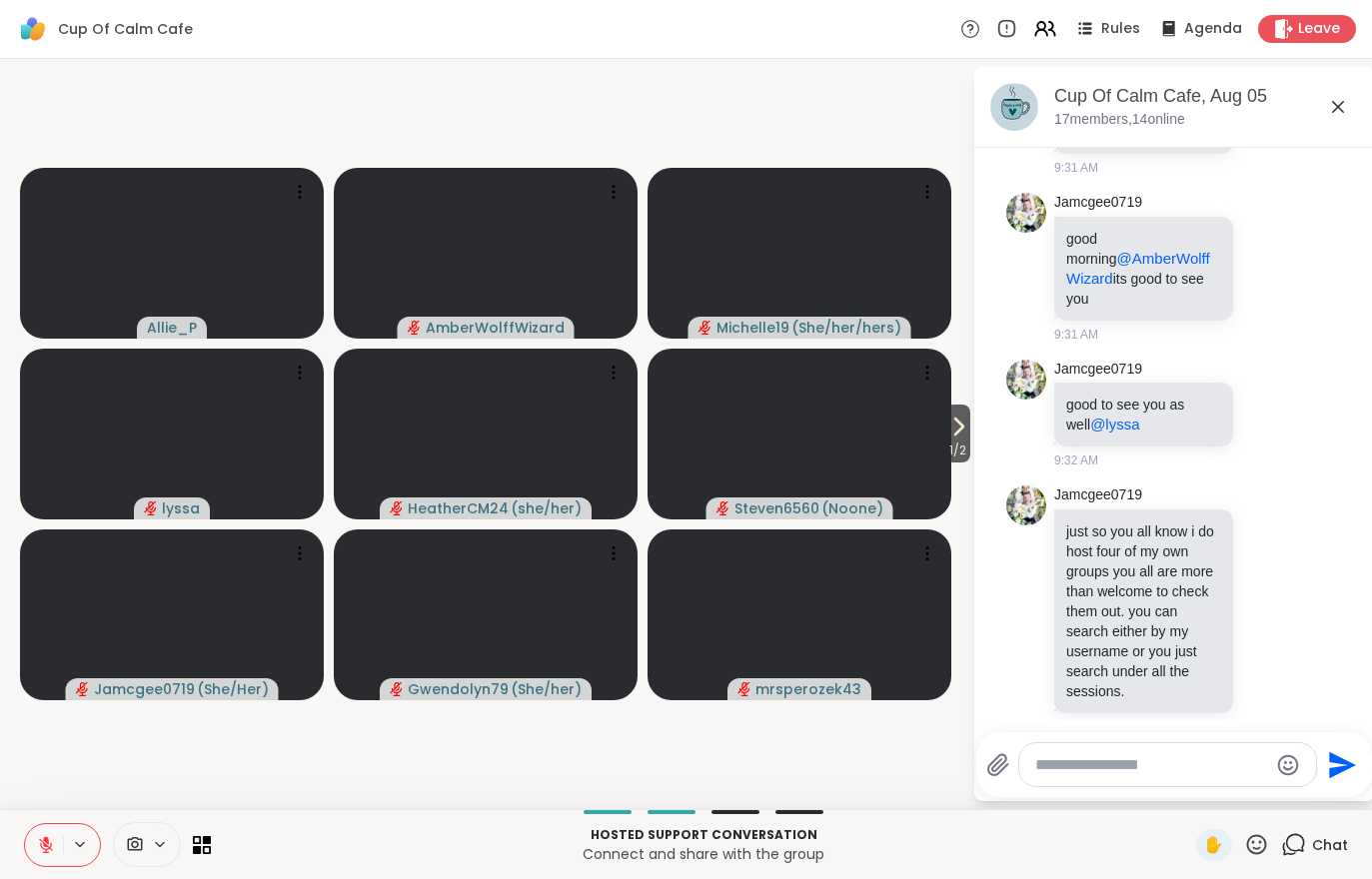 click on "1  /  2" at bounding box center [957, 434] 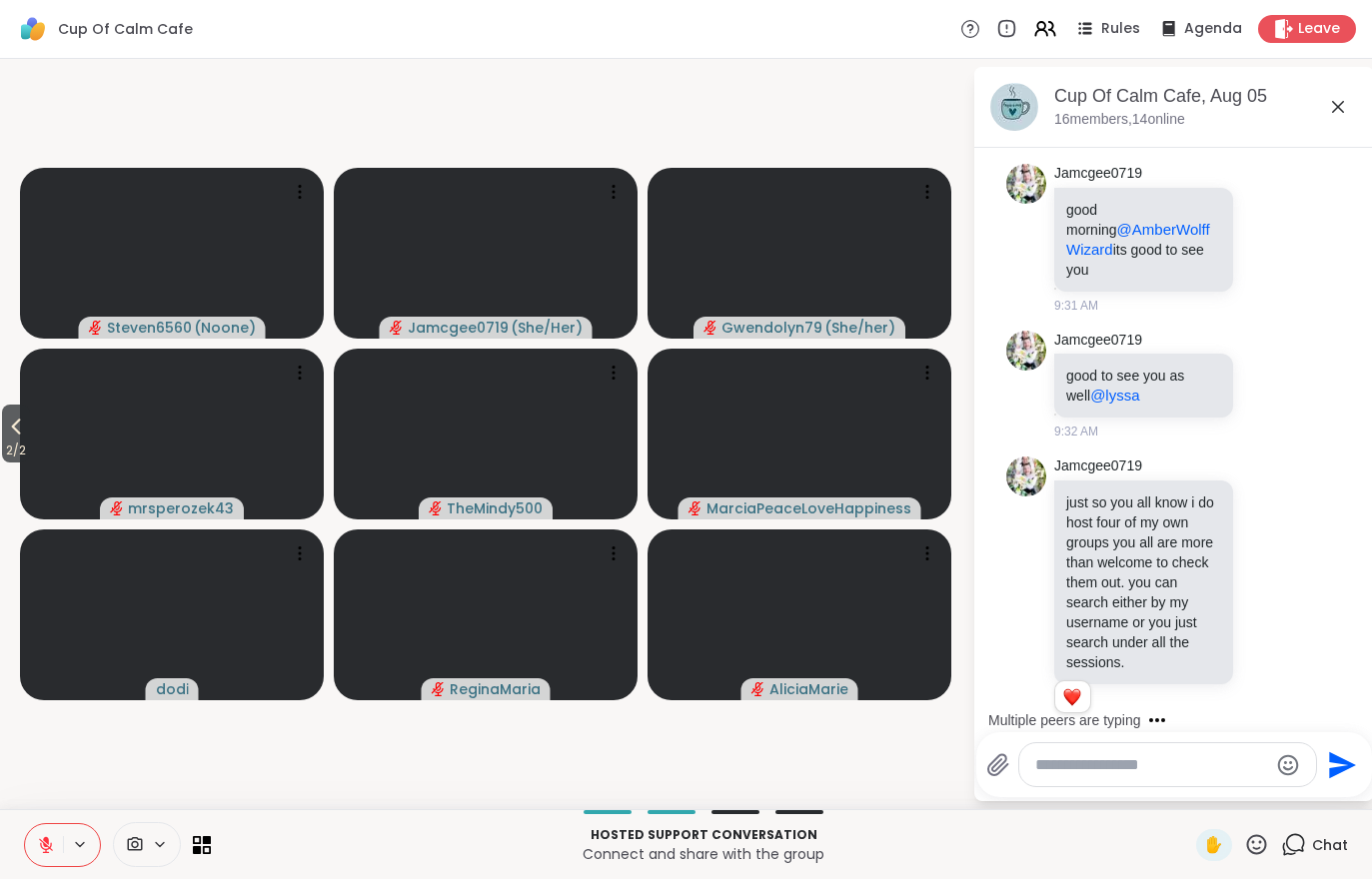 scroll, scrollTop: 662, scrollLeft: 0, axis: vertical 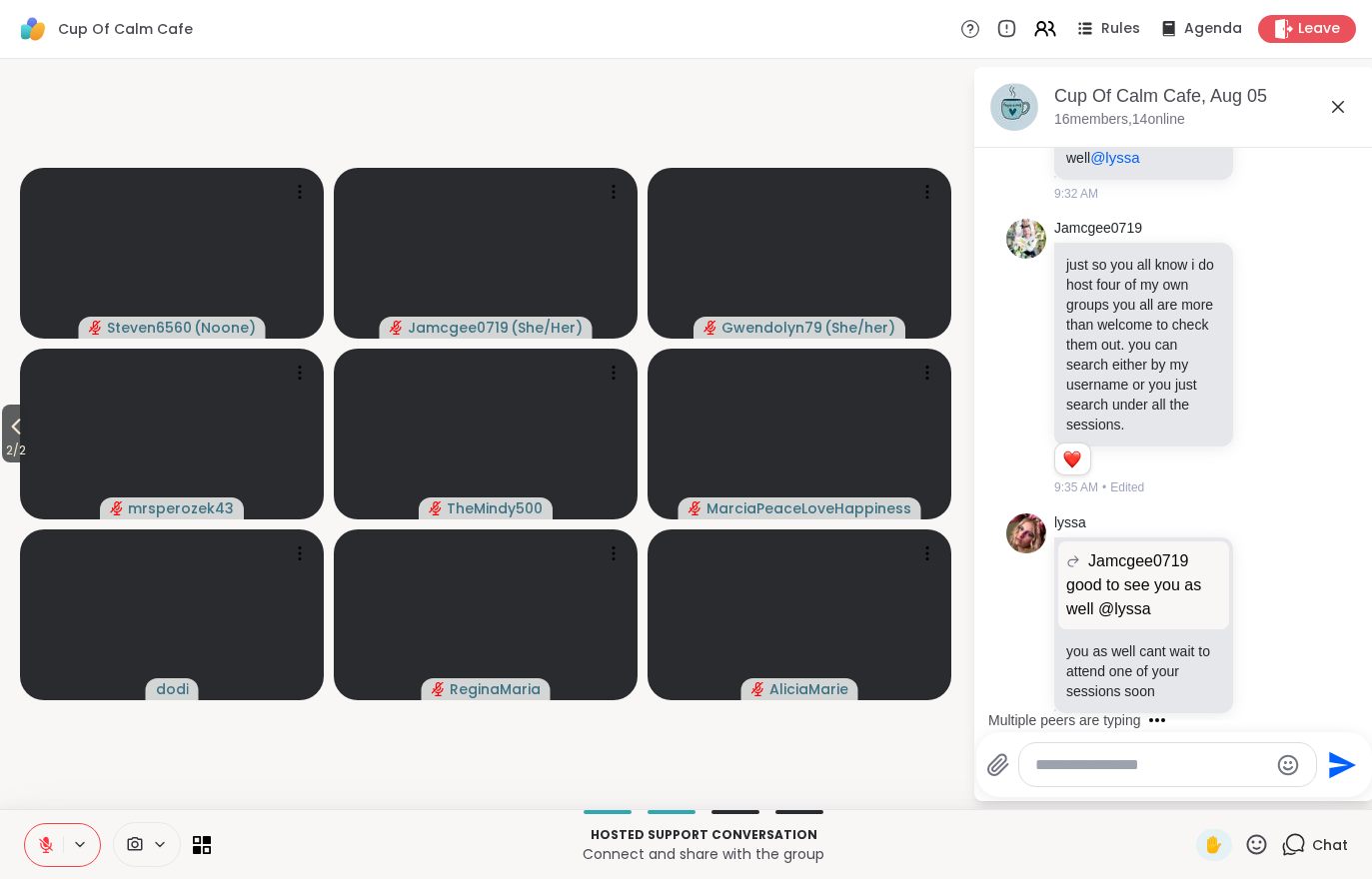 click on "2  /  2" at bounding box center [16, 434] 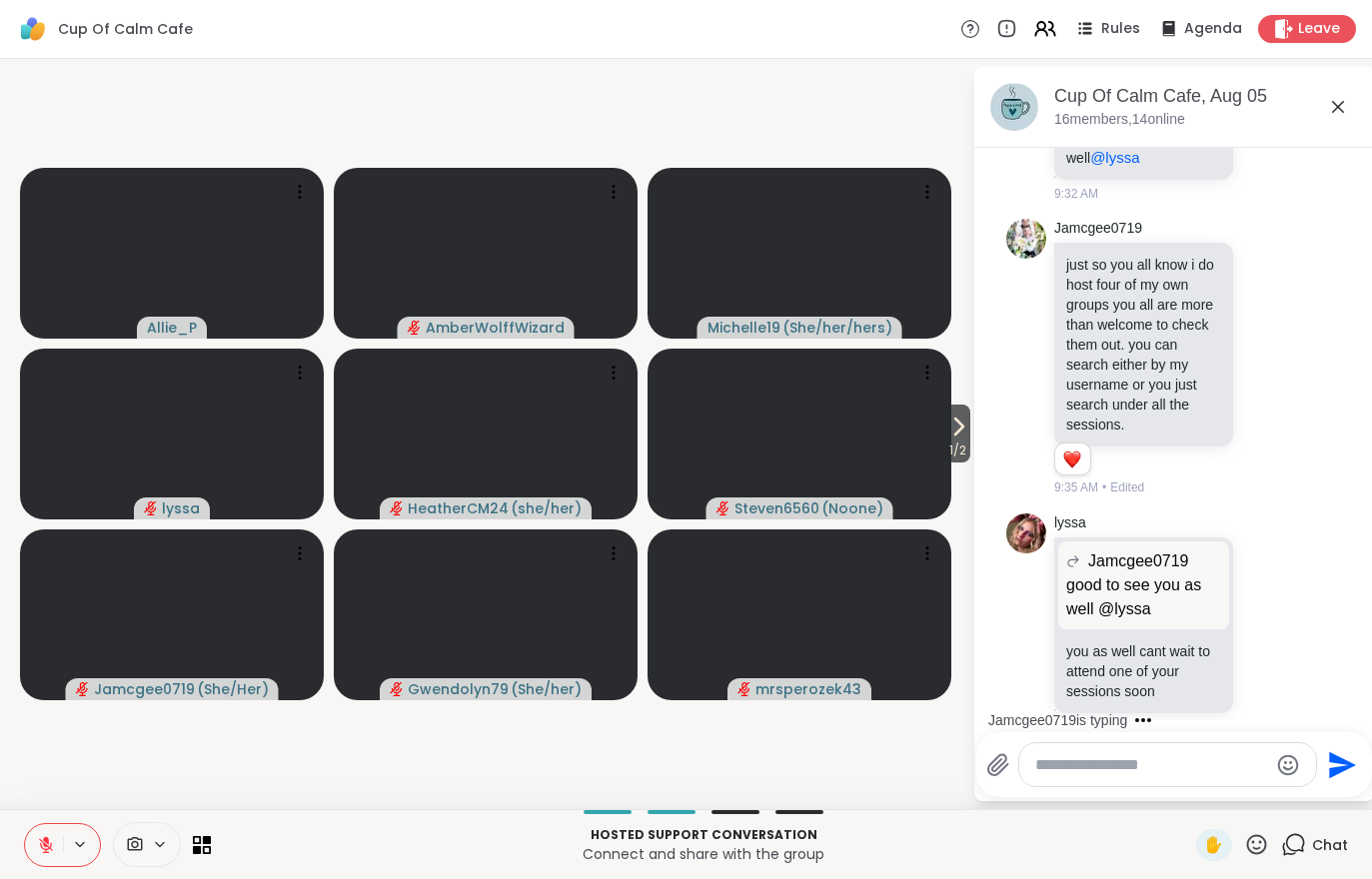 scroll, scrollTop: 828, scrollLeft: 0, axis: vertical 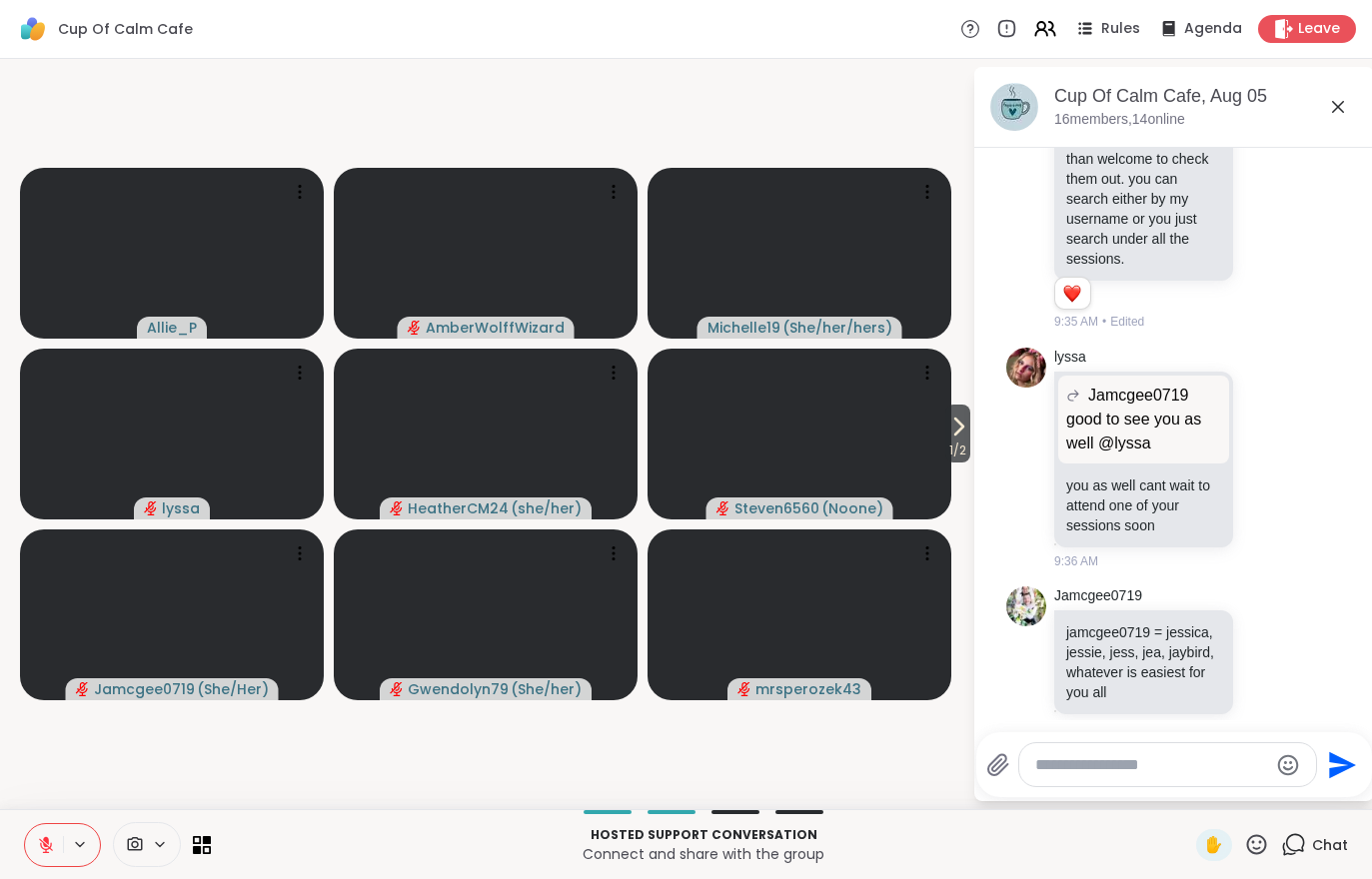 click 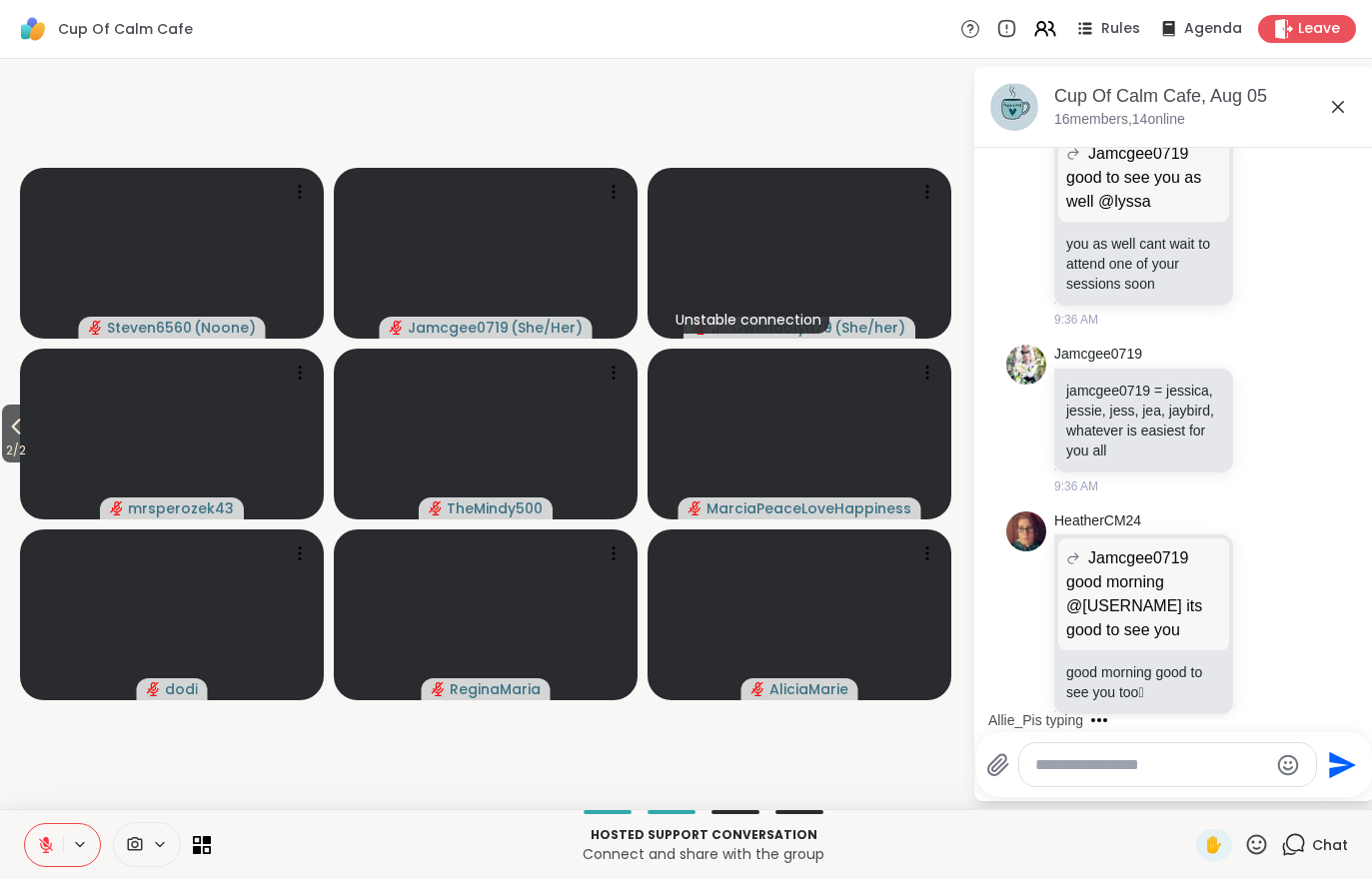 scroll, scrollTop: 1176, scrollLeft: 0, axis: vertical 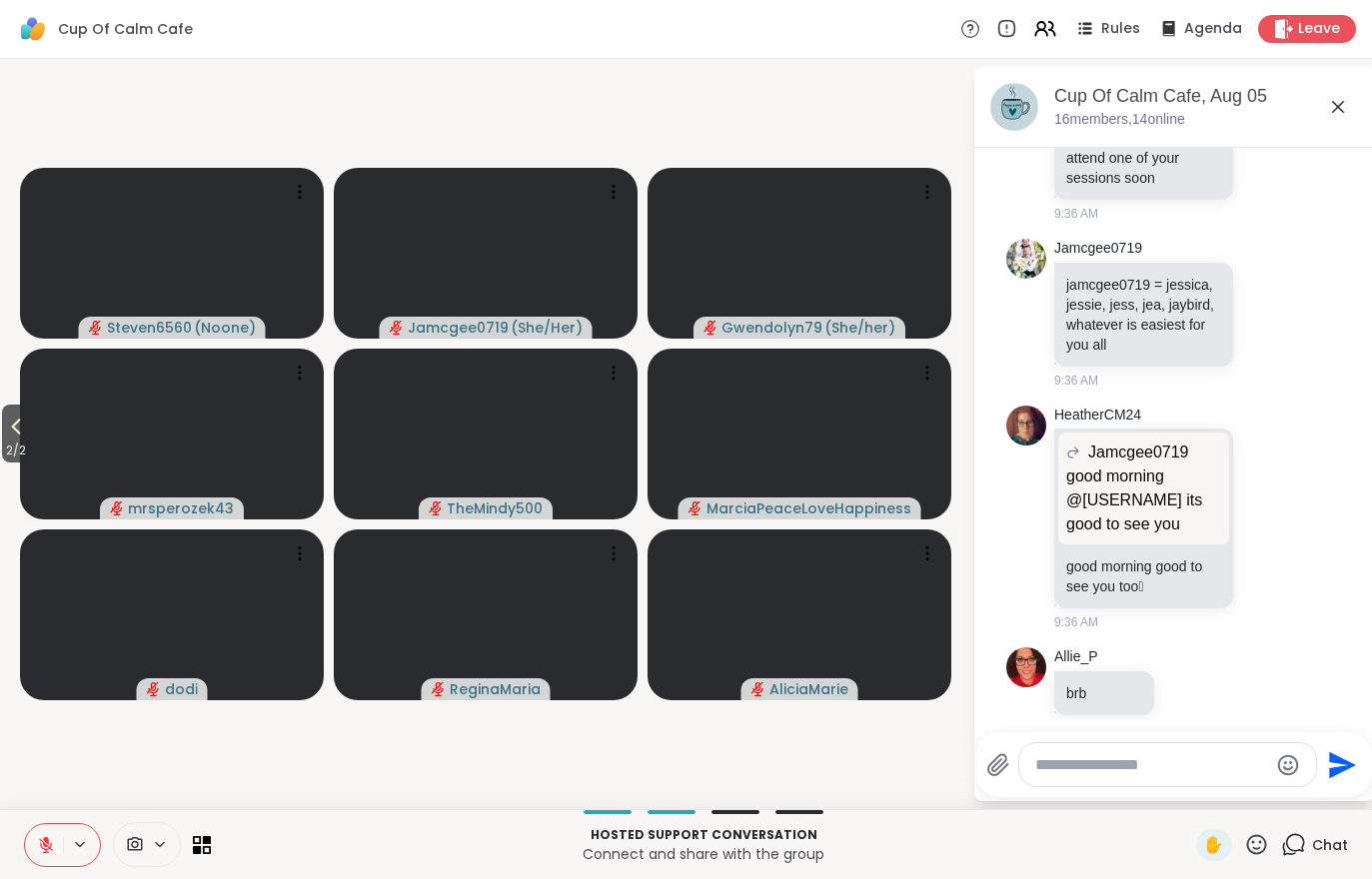 click on "2  /  2" at bounding box center [16, 434] 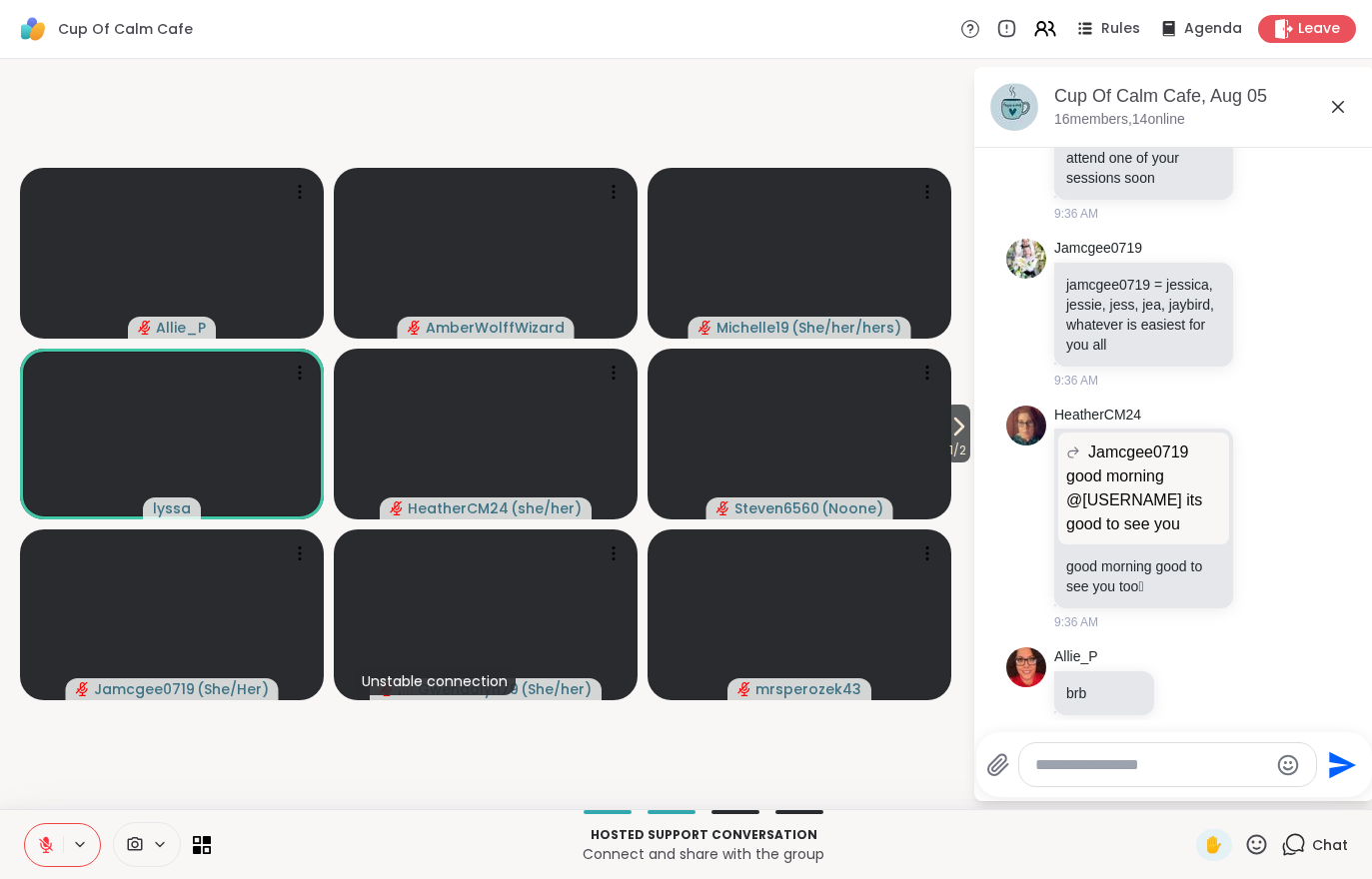 click on "1  /  2" at bounding box center [957, 450] 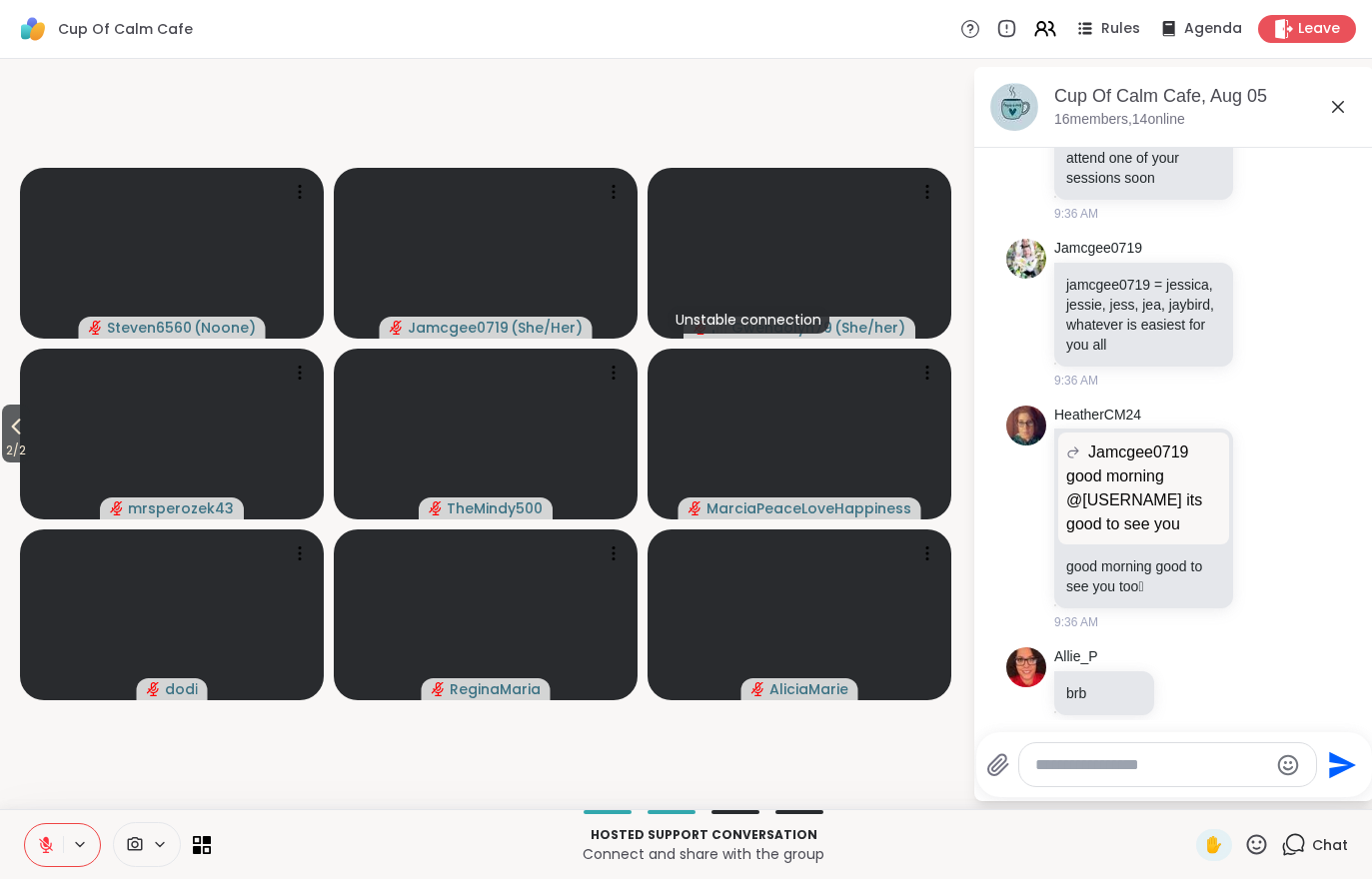 click on "2  /  2" at bounding box center [16, 450] 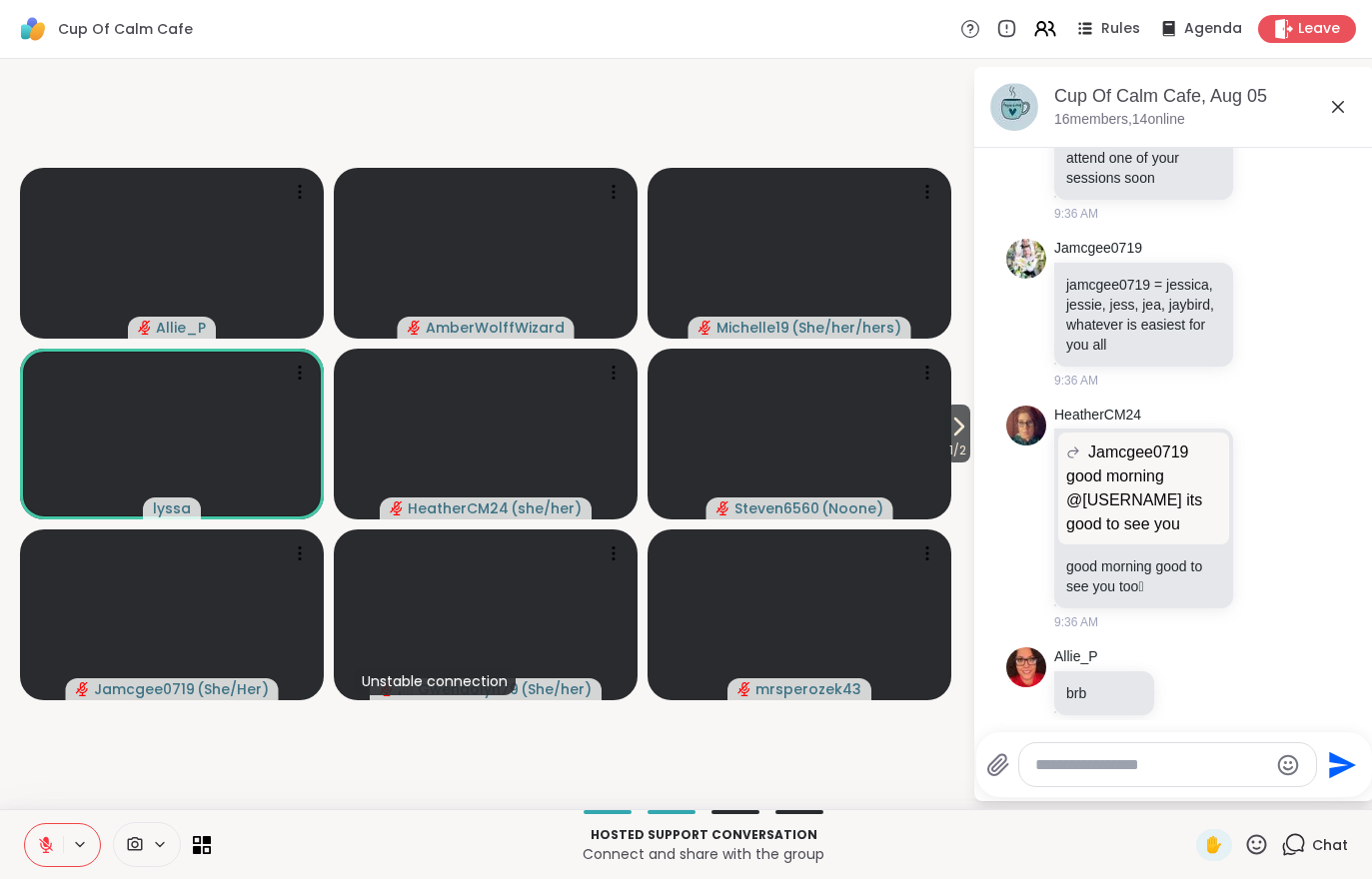 click 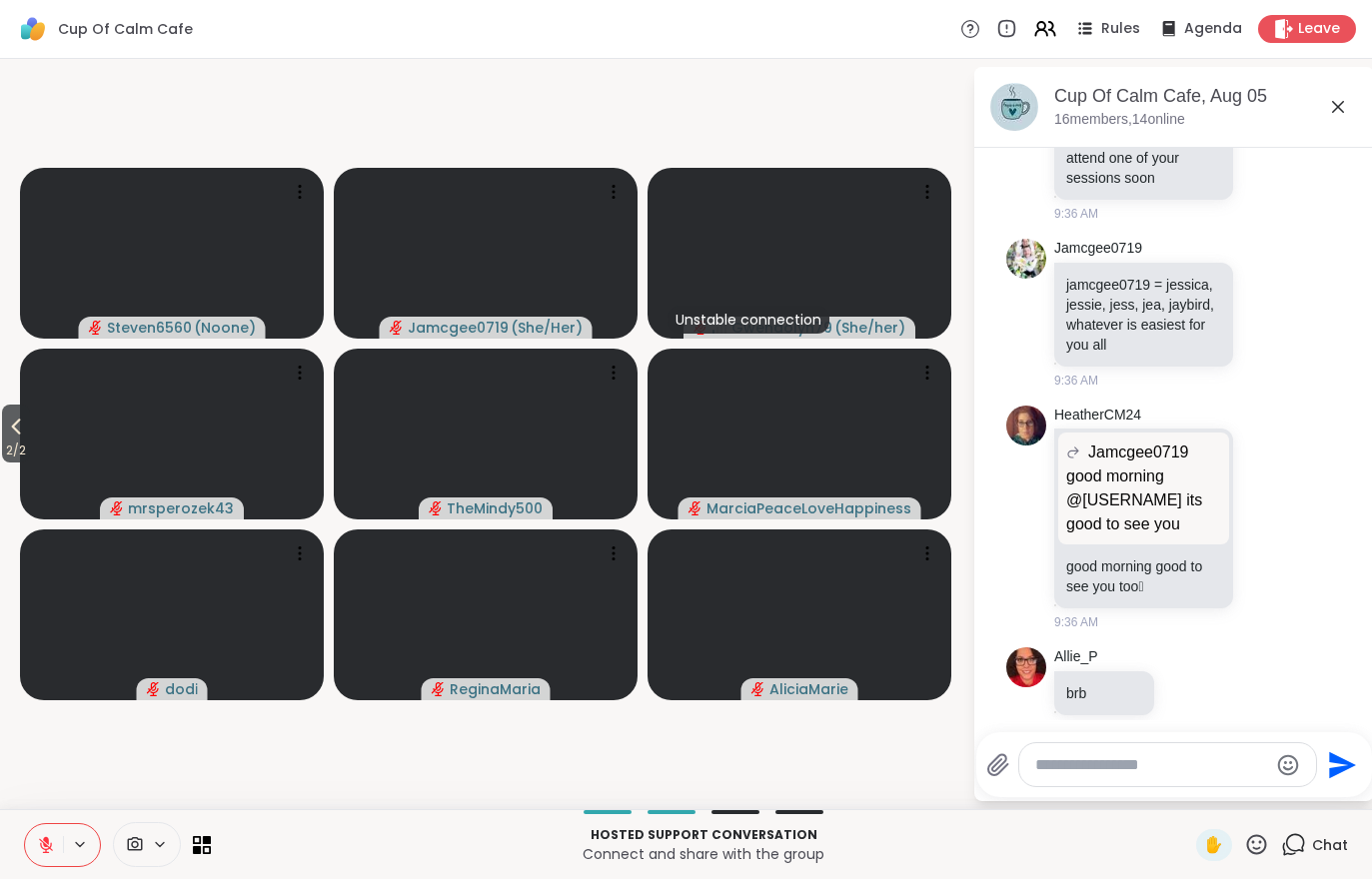 click on "2  /  2" at bounding box center (16, 450) 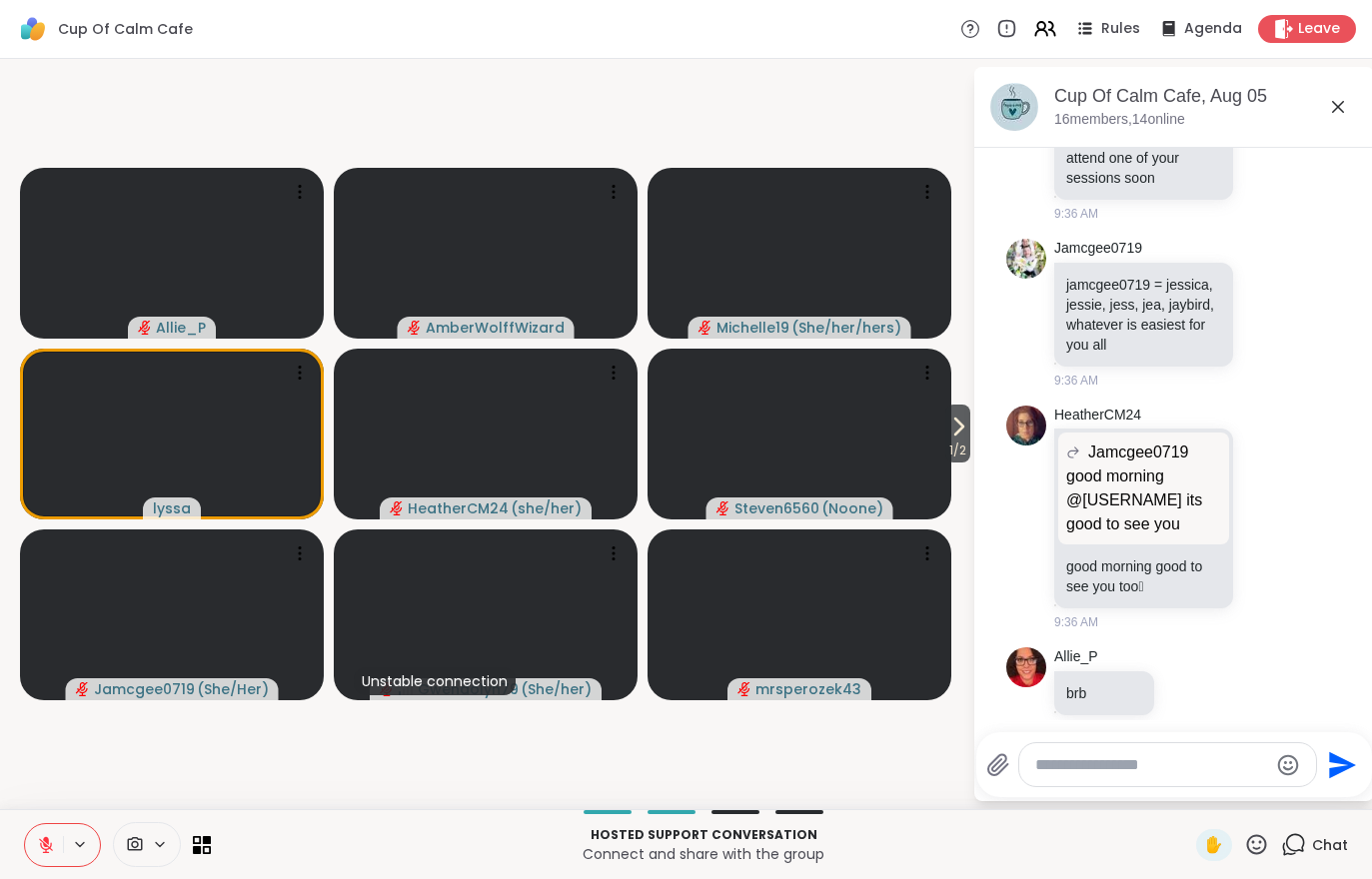 click on "1  /  2" at bounding box center [957, 450] 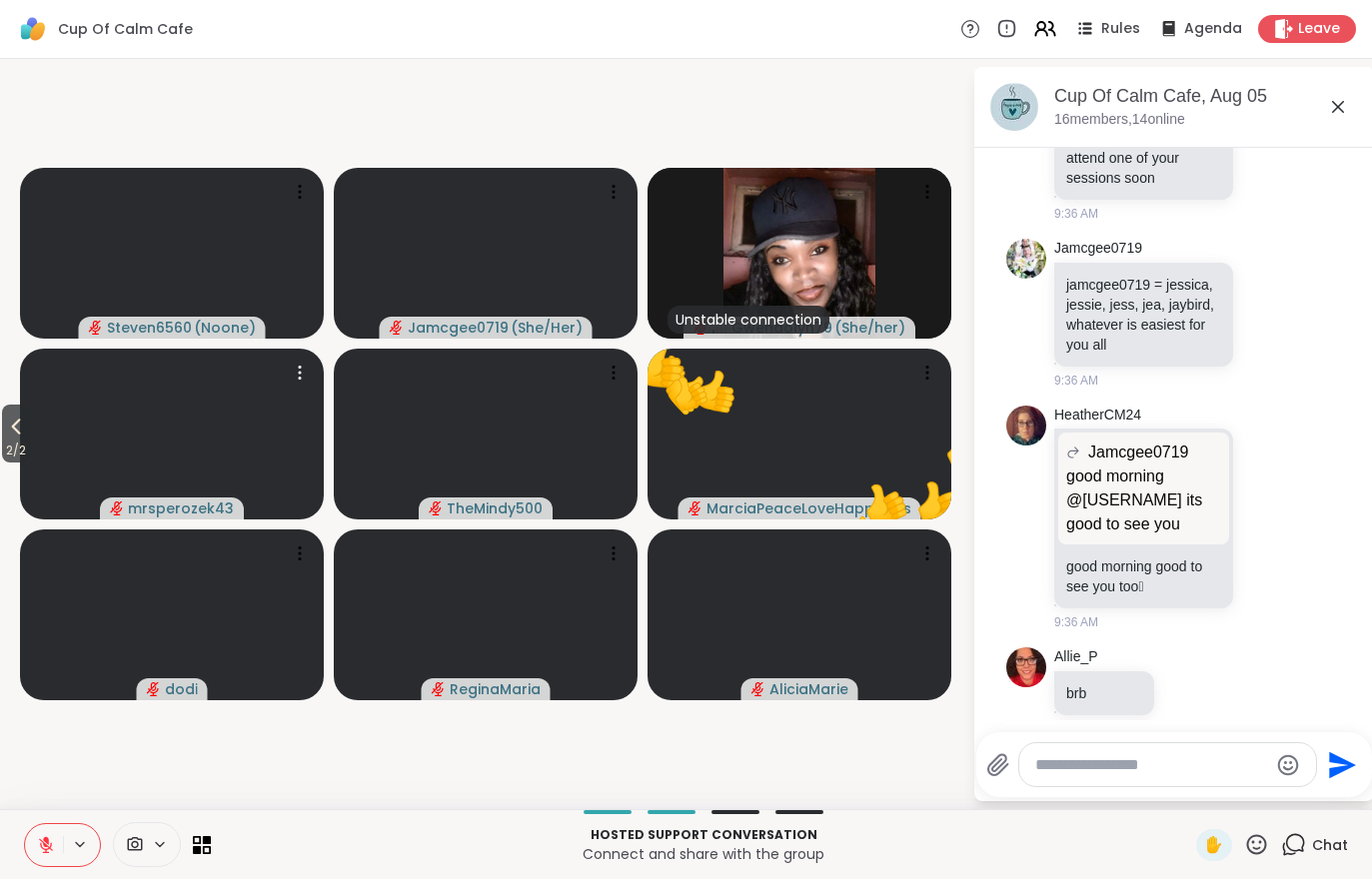 click at bounding box center (172, 434) 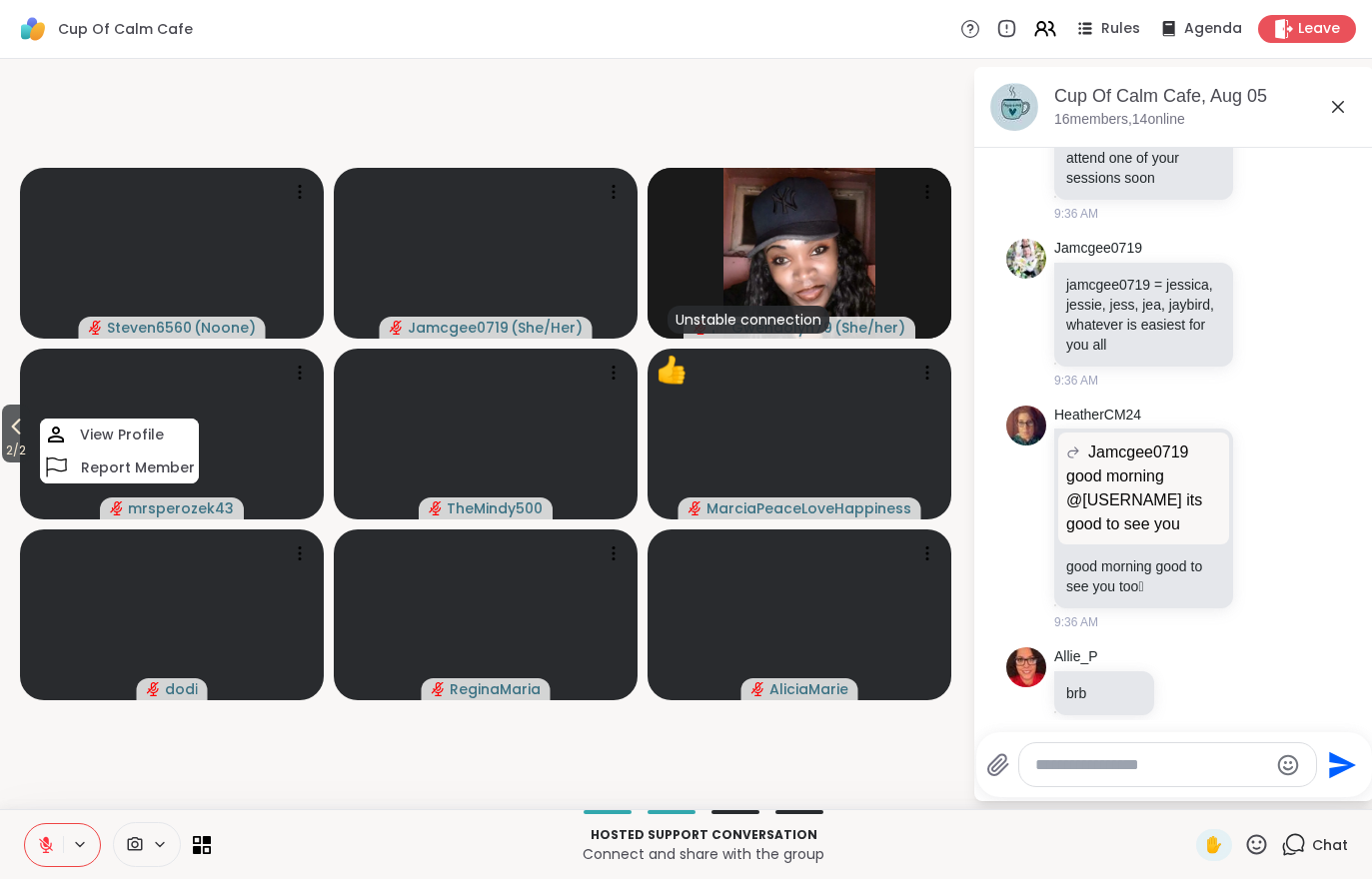 click on "[NUMBER]  /  [NUMBER] [USERNAME] ( Noone ) [USERNAME] ( She/Her ) Unstable connection [USERNAME] ( She/her ) [USERNAME] View Profile Report Member [USERNAME] 👍 [USERNAME] 👍 👍 👍 👍 👍 👍 👍 👍 👍 👍 👍 👍 👍 👍 👍 👍 👍 👍 [USERNAME] [USERNAME] [USERNAME]" at bounding box center [486, 434] 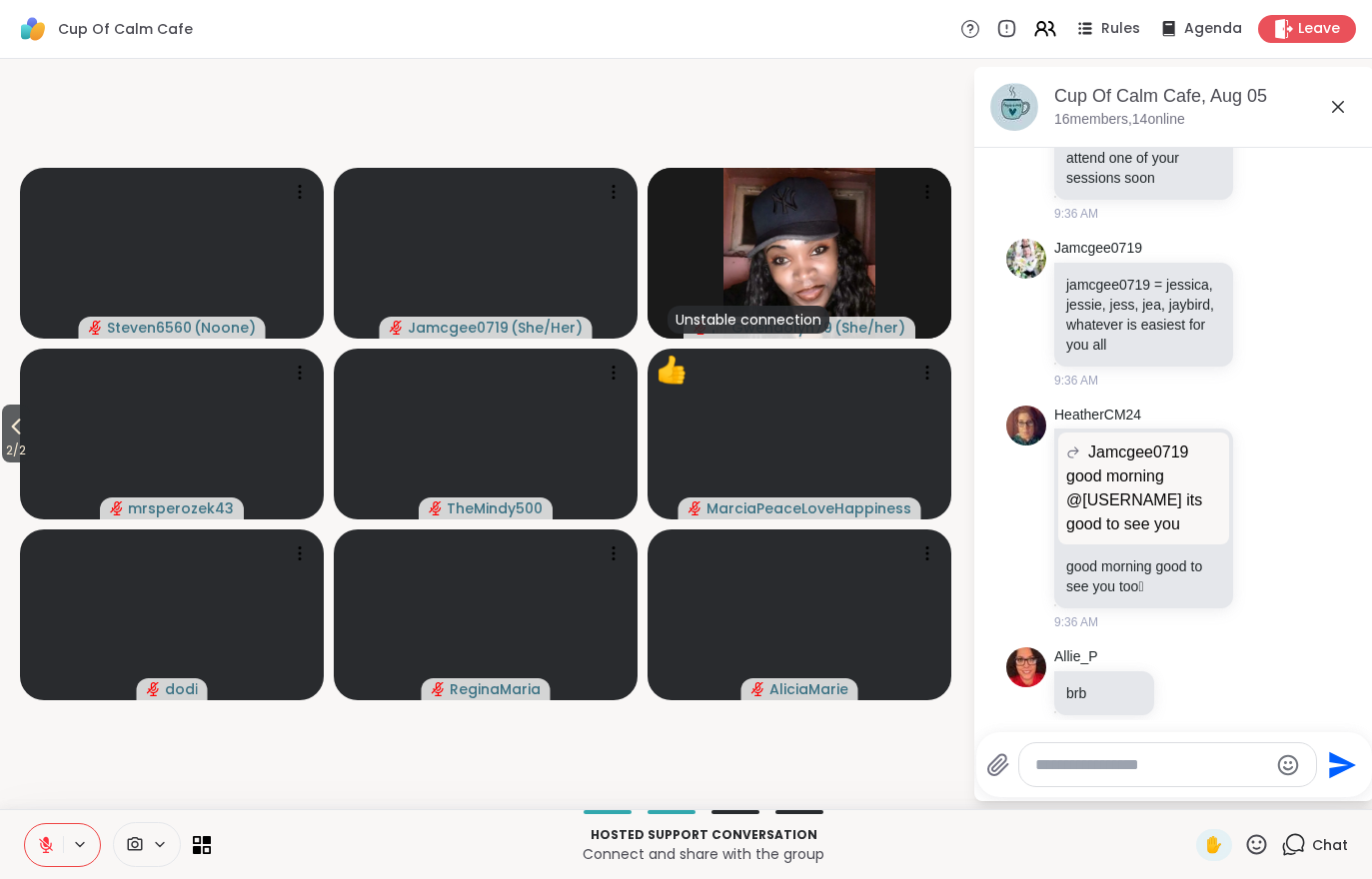 click on "2  /  2" at bounding box center [16, 450] 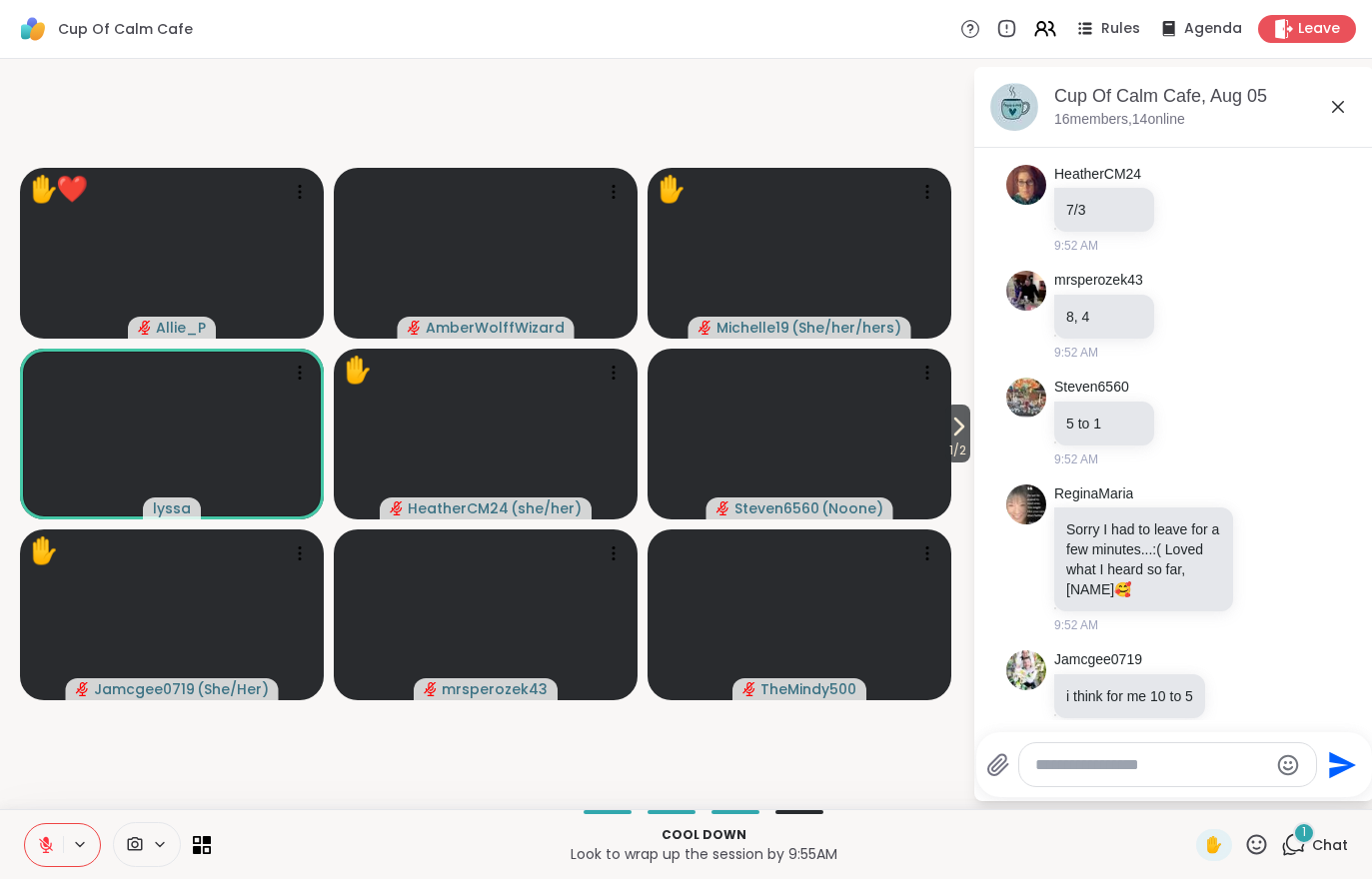 scroll, scrollTop: 1911, scrollLeft: 0, axis: vertical 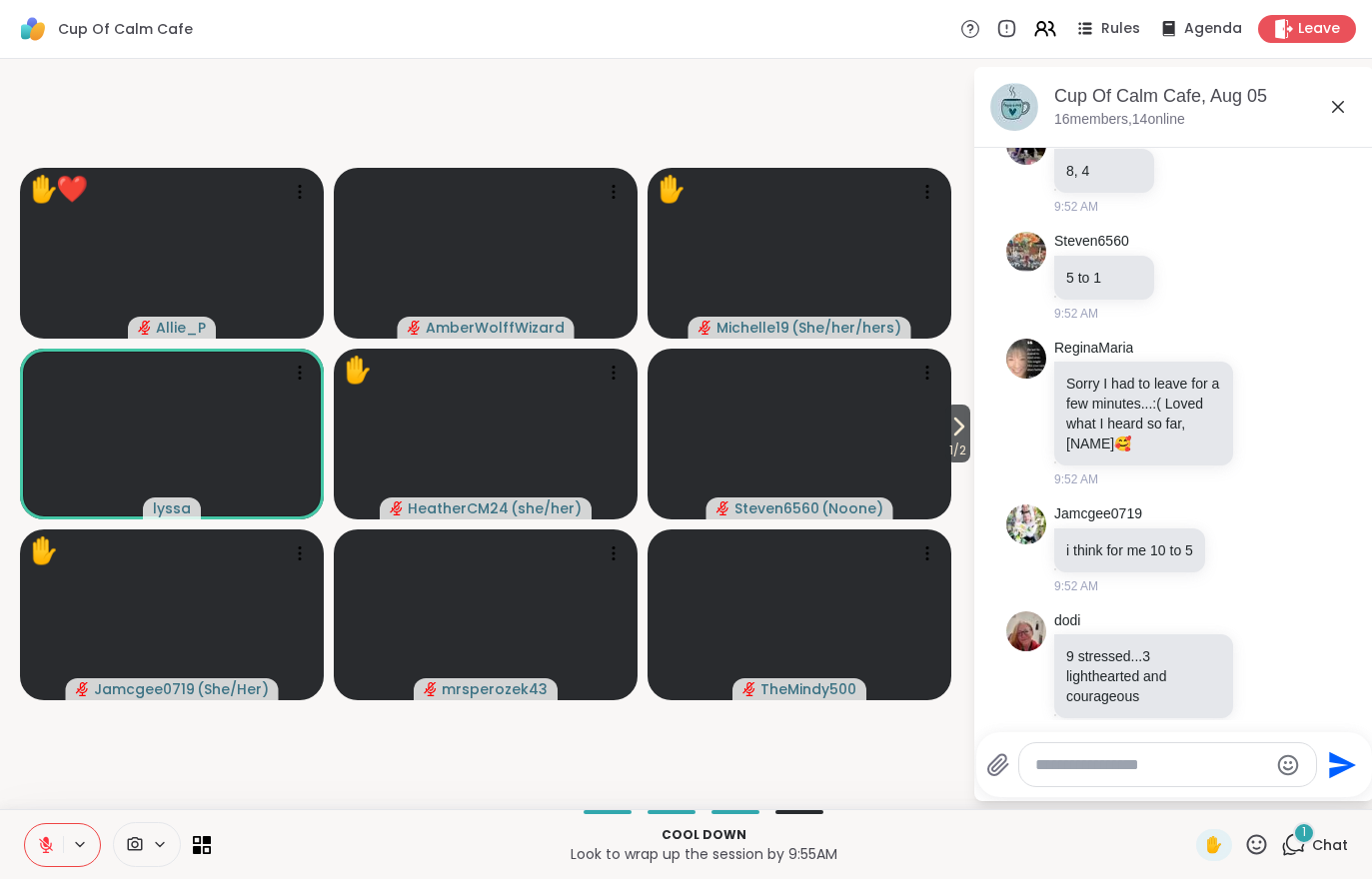 click on "✋" at bounding box center [1214, 845] 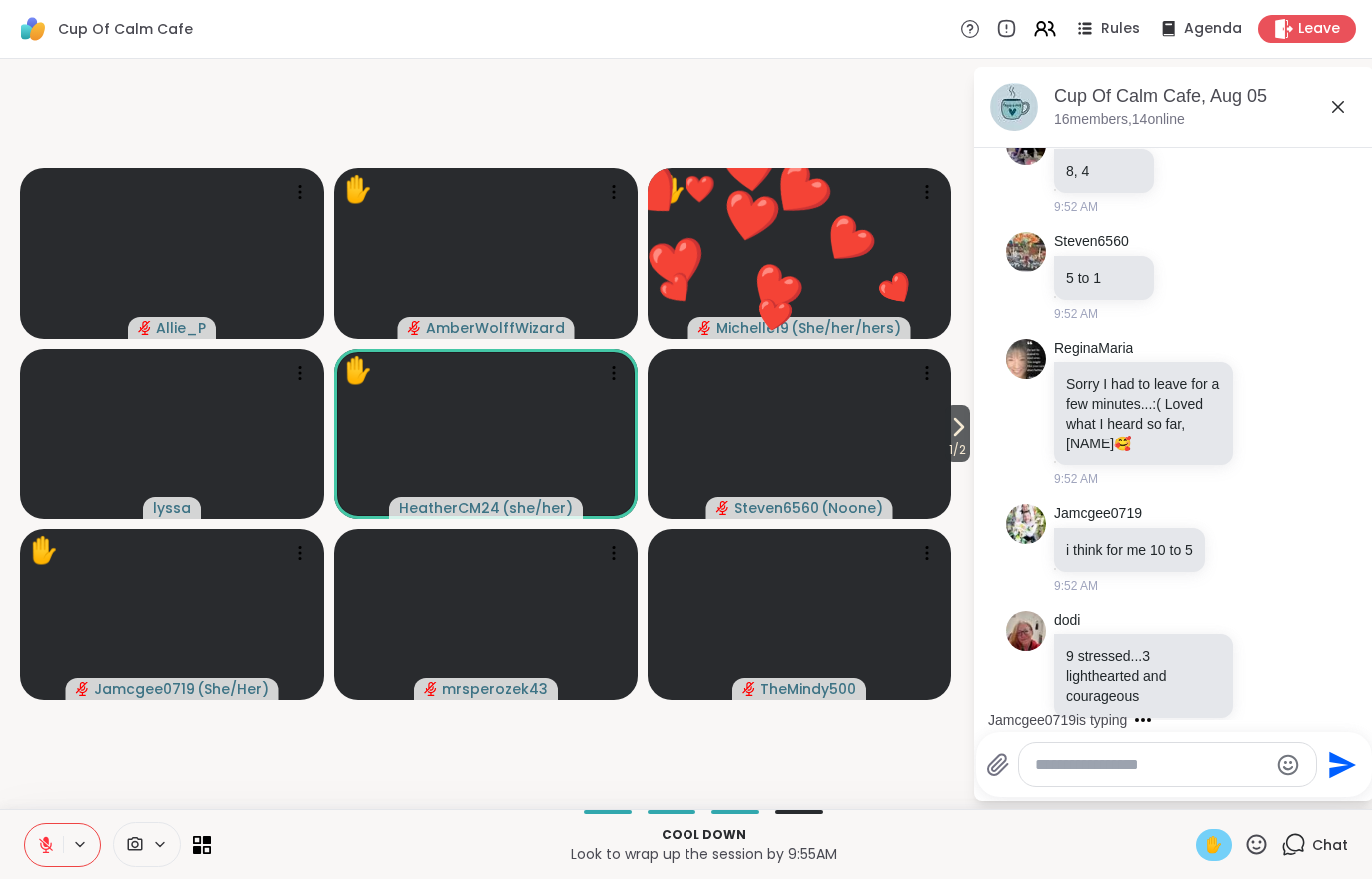 click on "1  /  2" at bounding box center (957, 450) 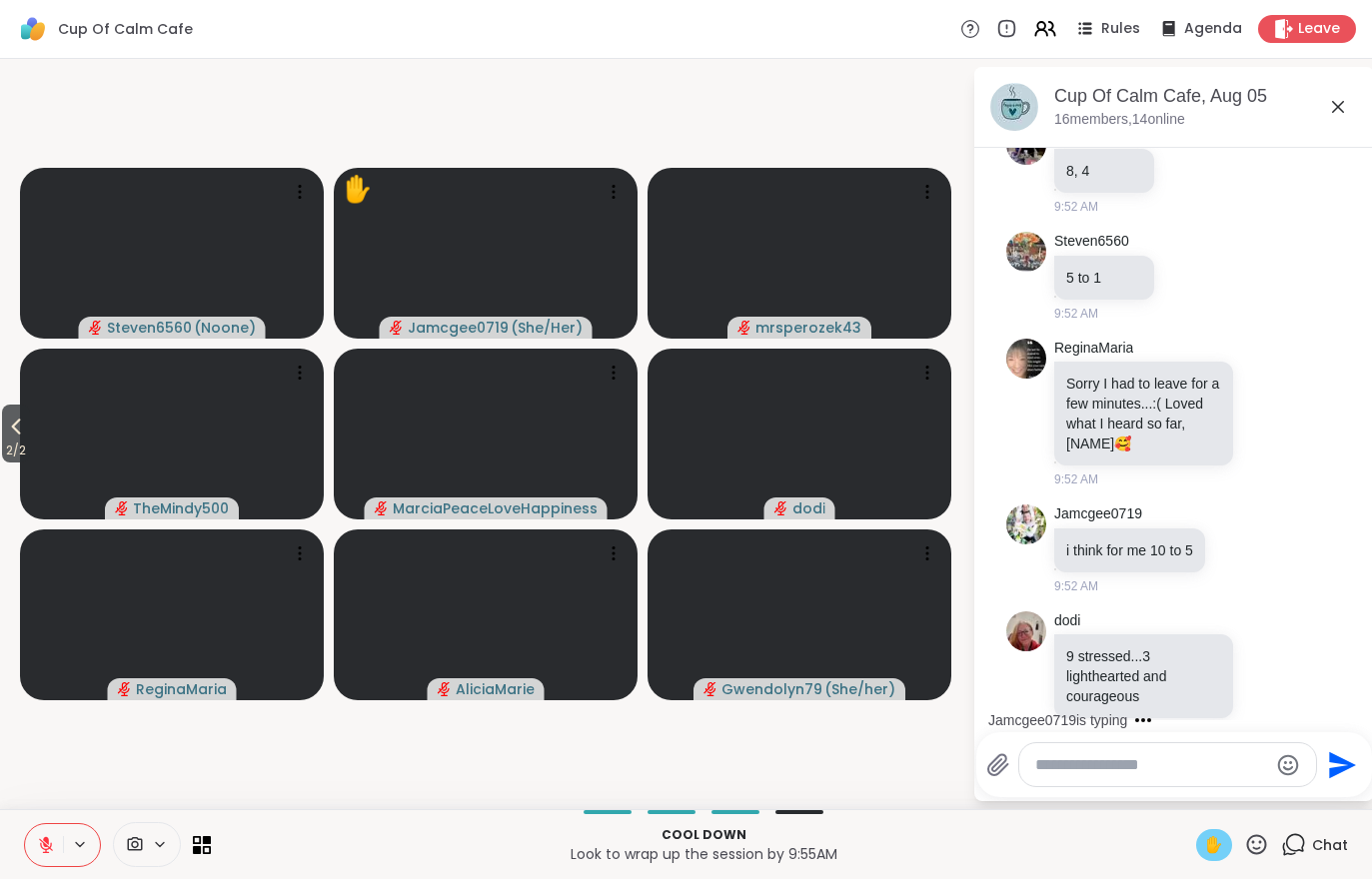 click on "2  /  2" at bounding box center (16, 434) 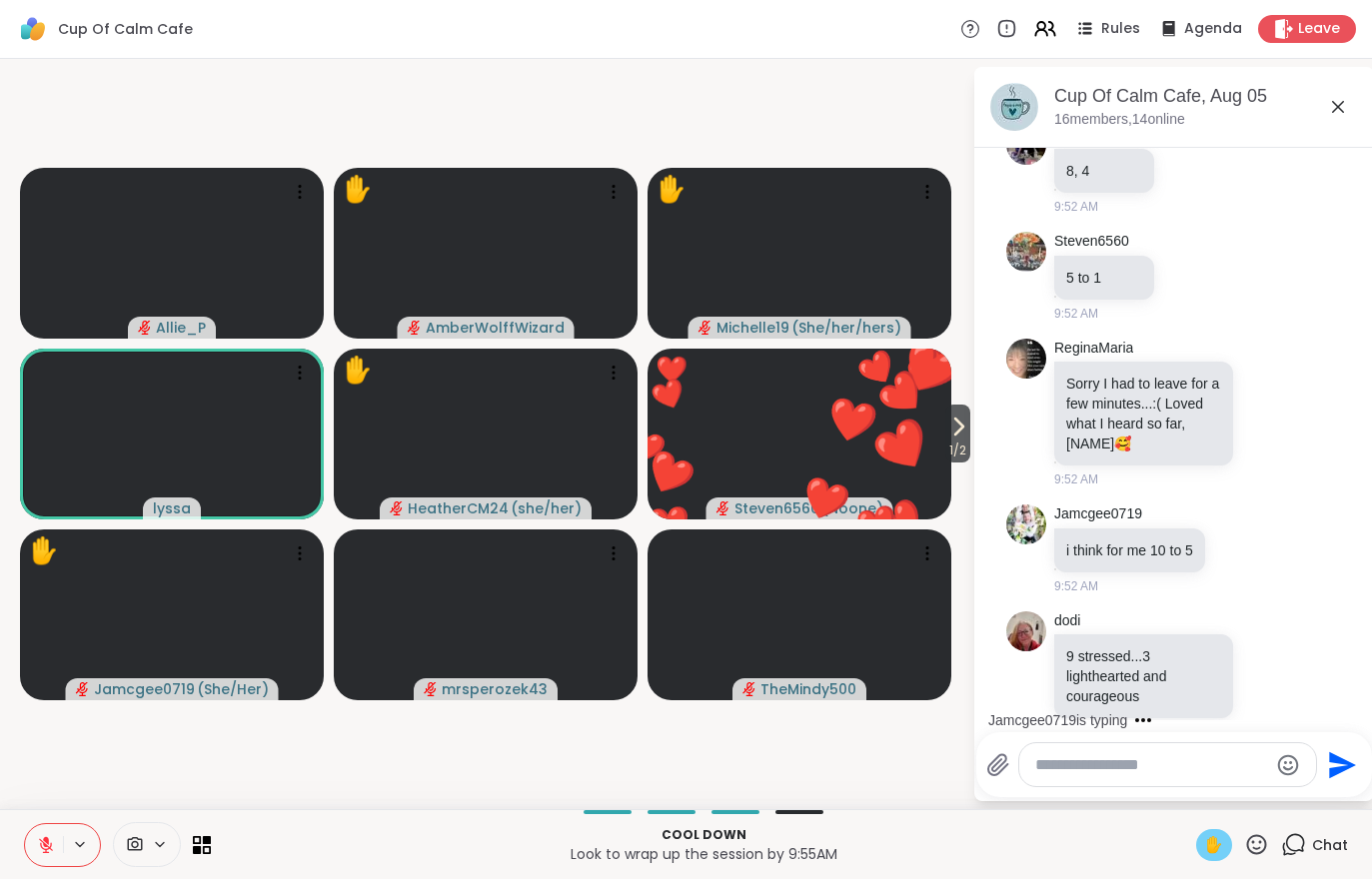 scroll, scrollTop: 2216, scrollLeft: 0, axis: vertical 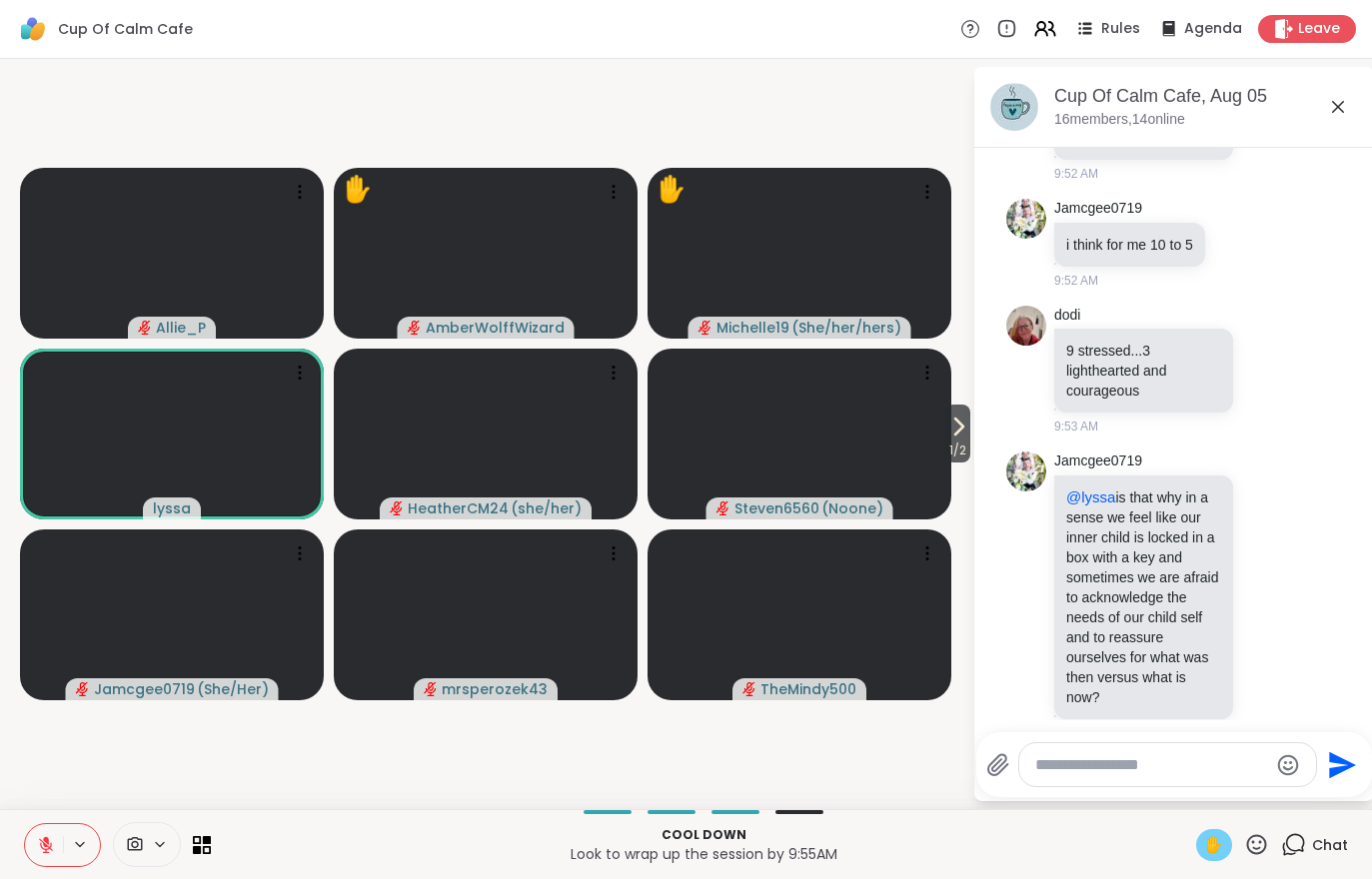 click at bounding box center (44, 845) 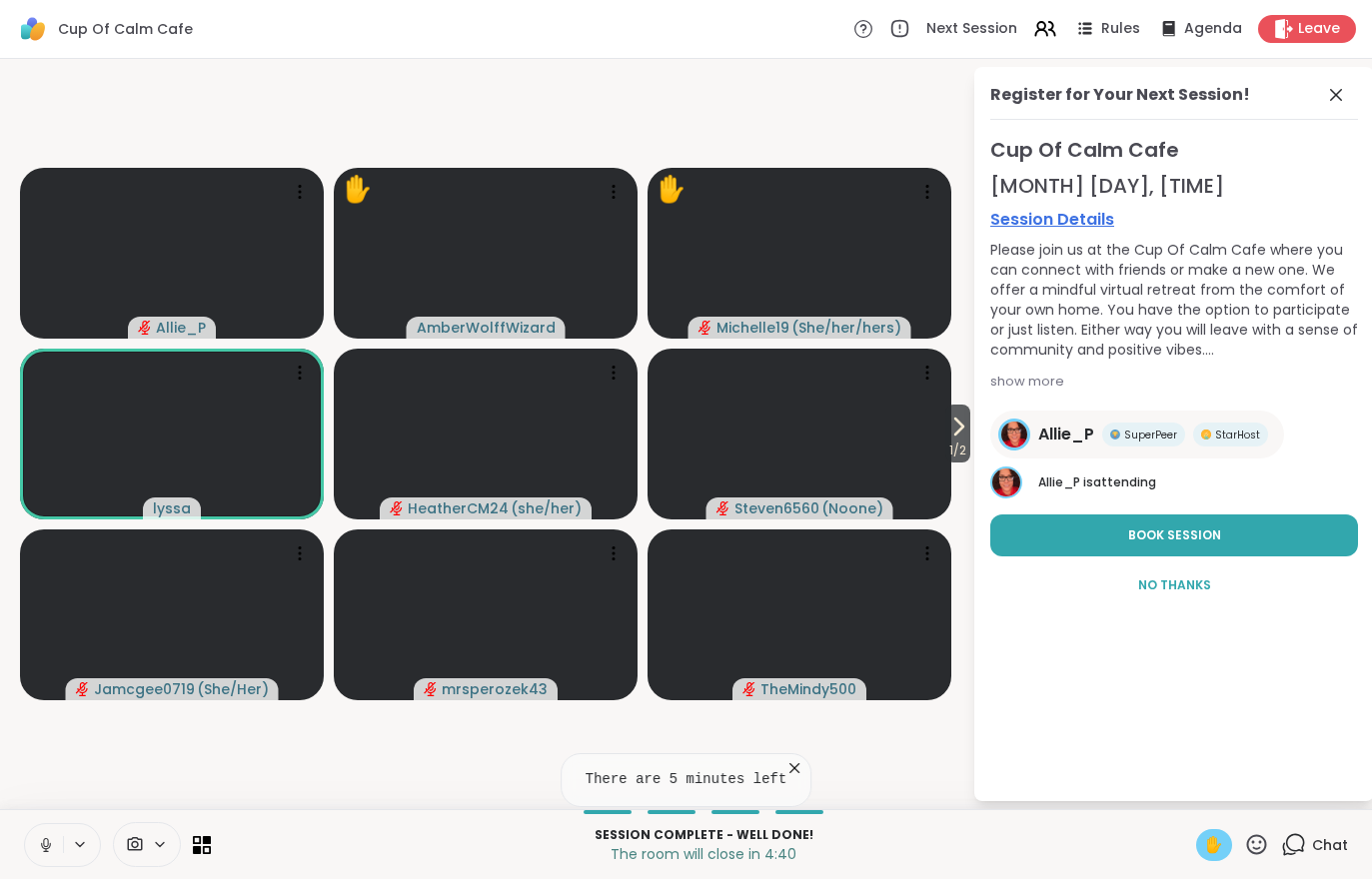 click at bounding box center (44, 845) 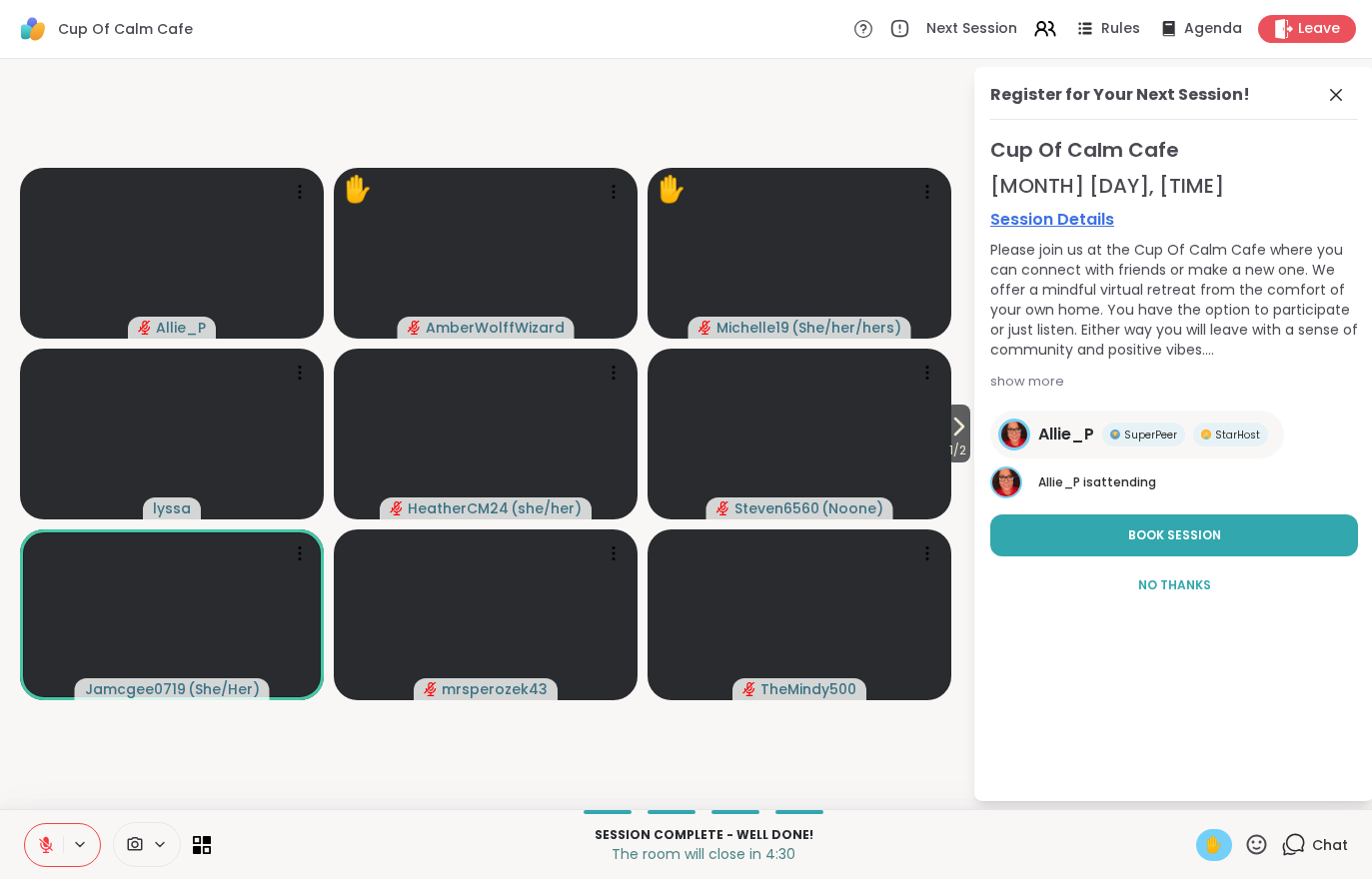 click on "Chat" at bounding box center [1330, 845] 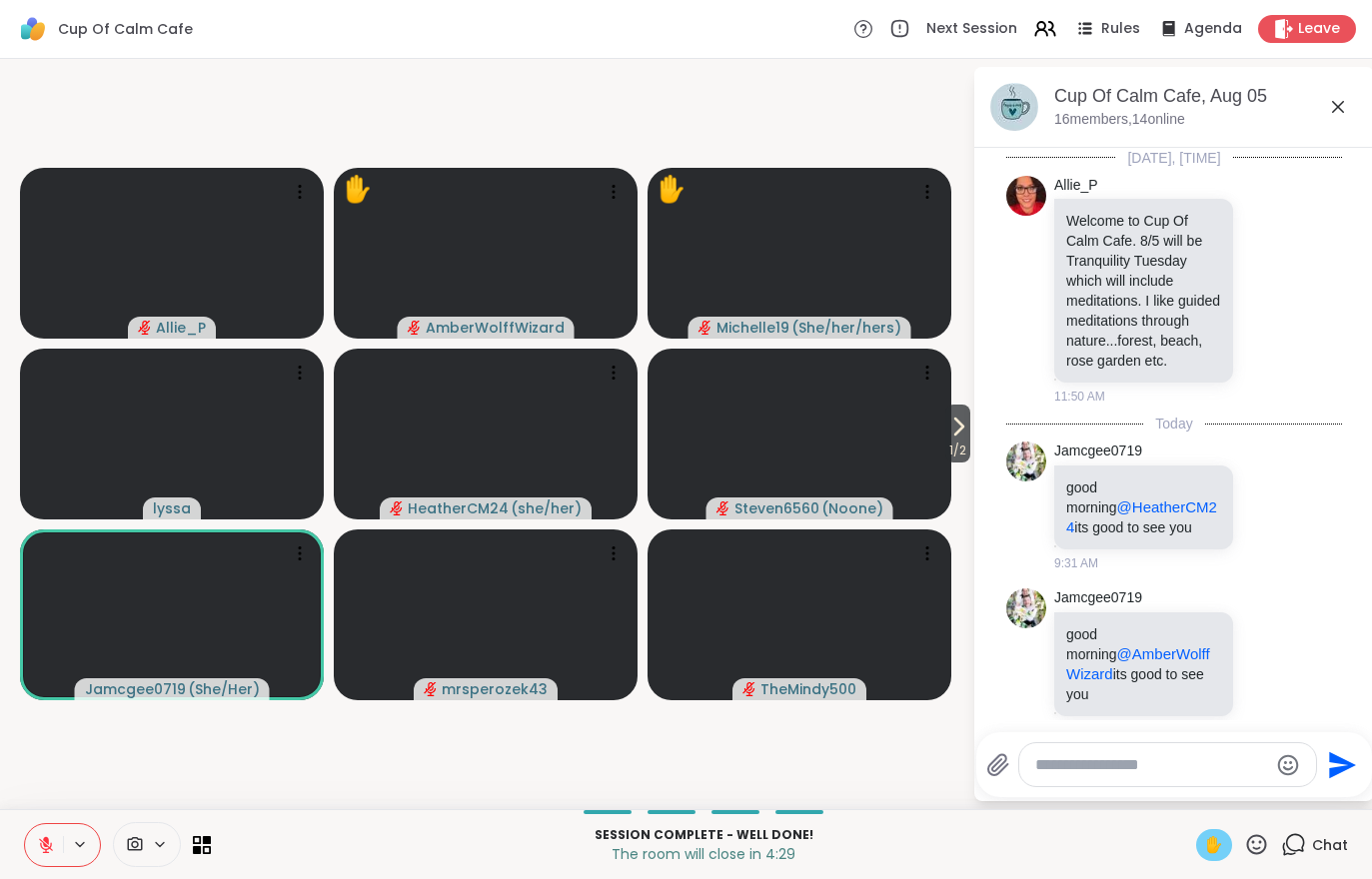 scroll, scrollTop: 2216, scrollLeft: 0, axis: vertical 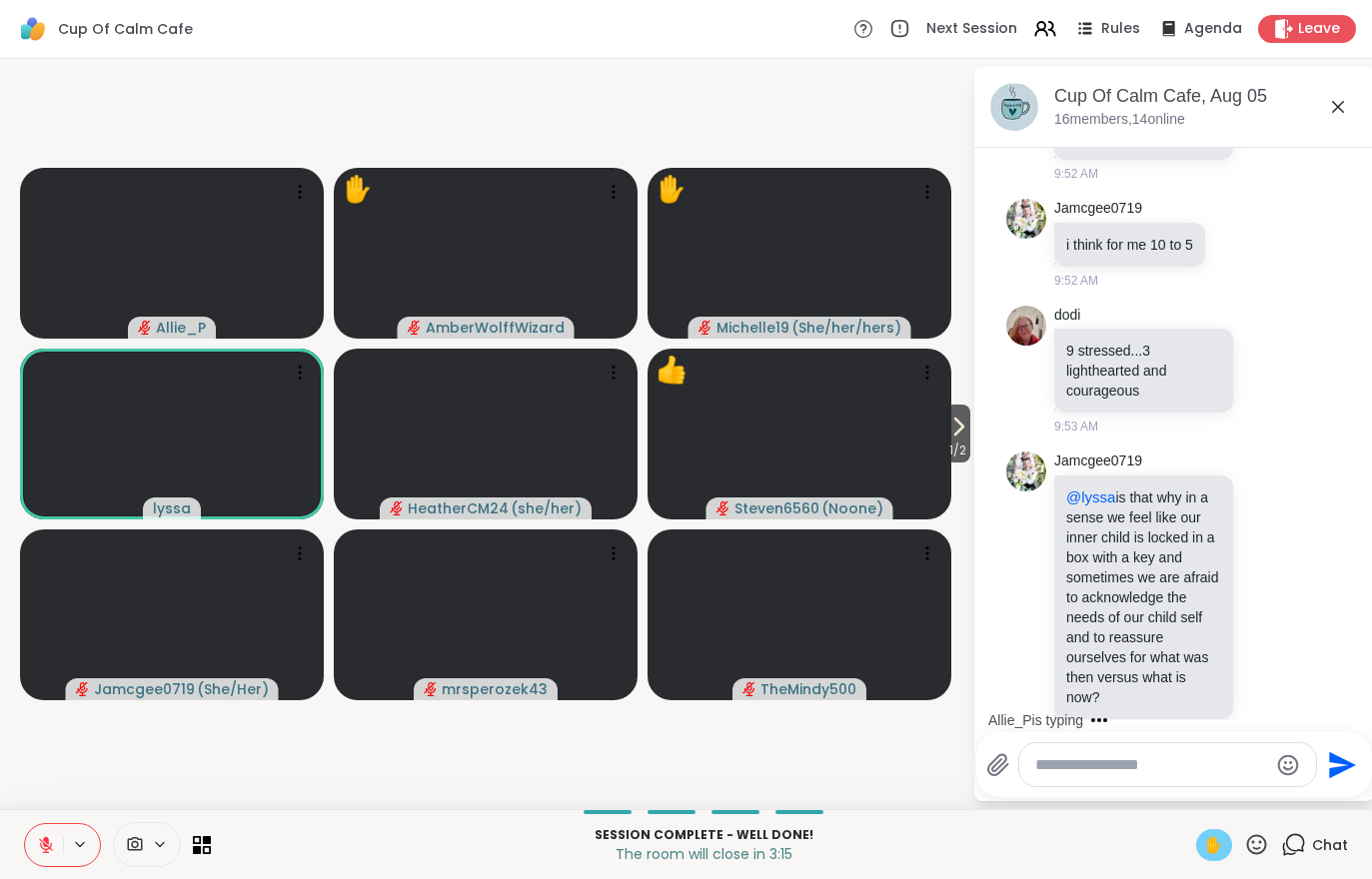 click on "✋" at bounding box center [1214, 845] 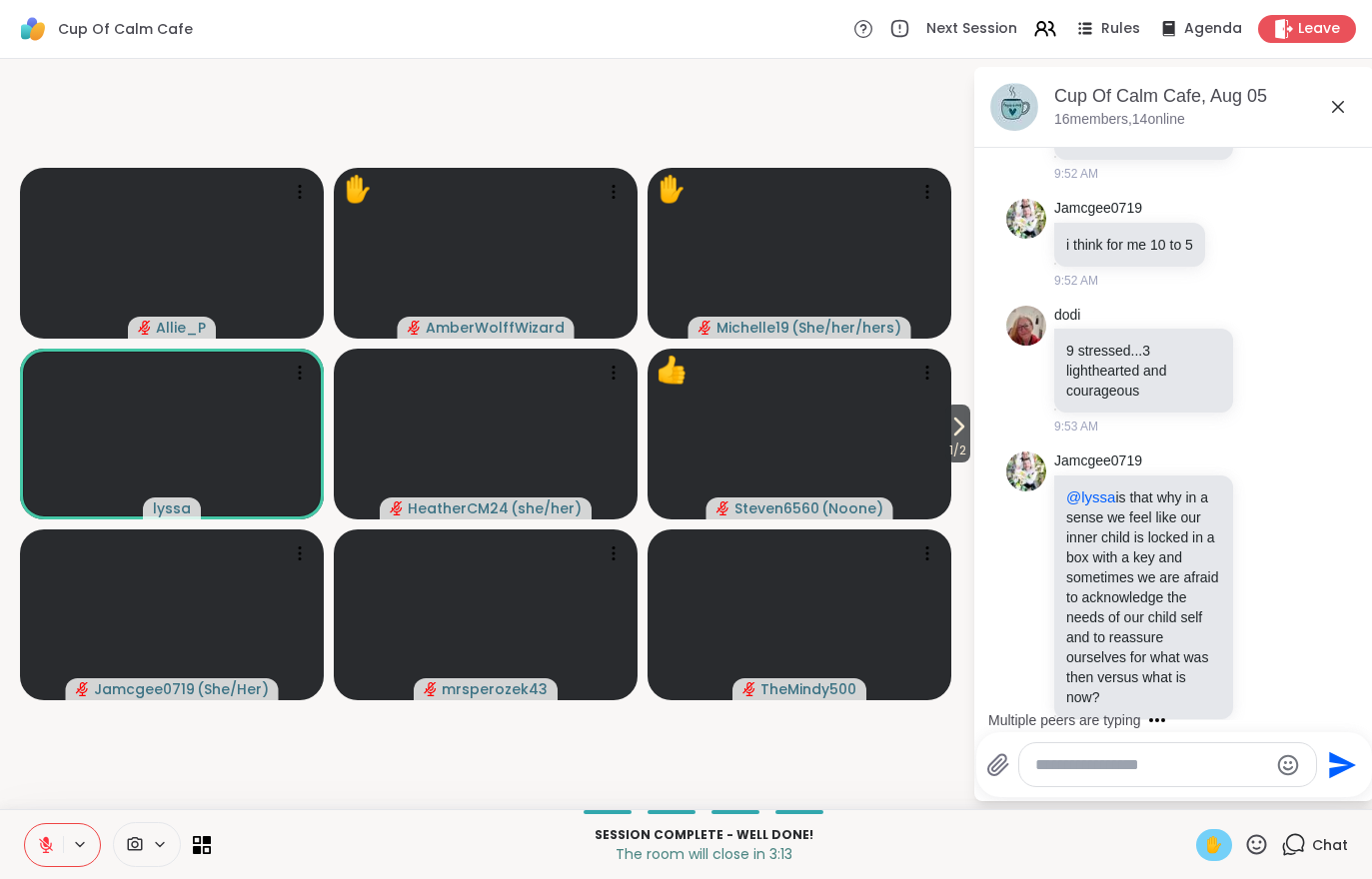 click on "✋" at bounding box center (1214, 845) 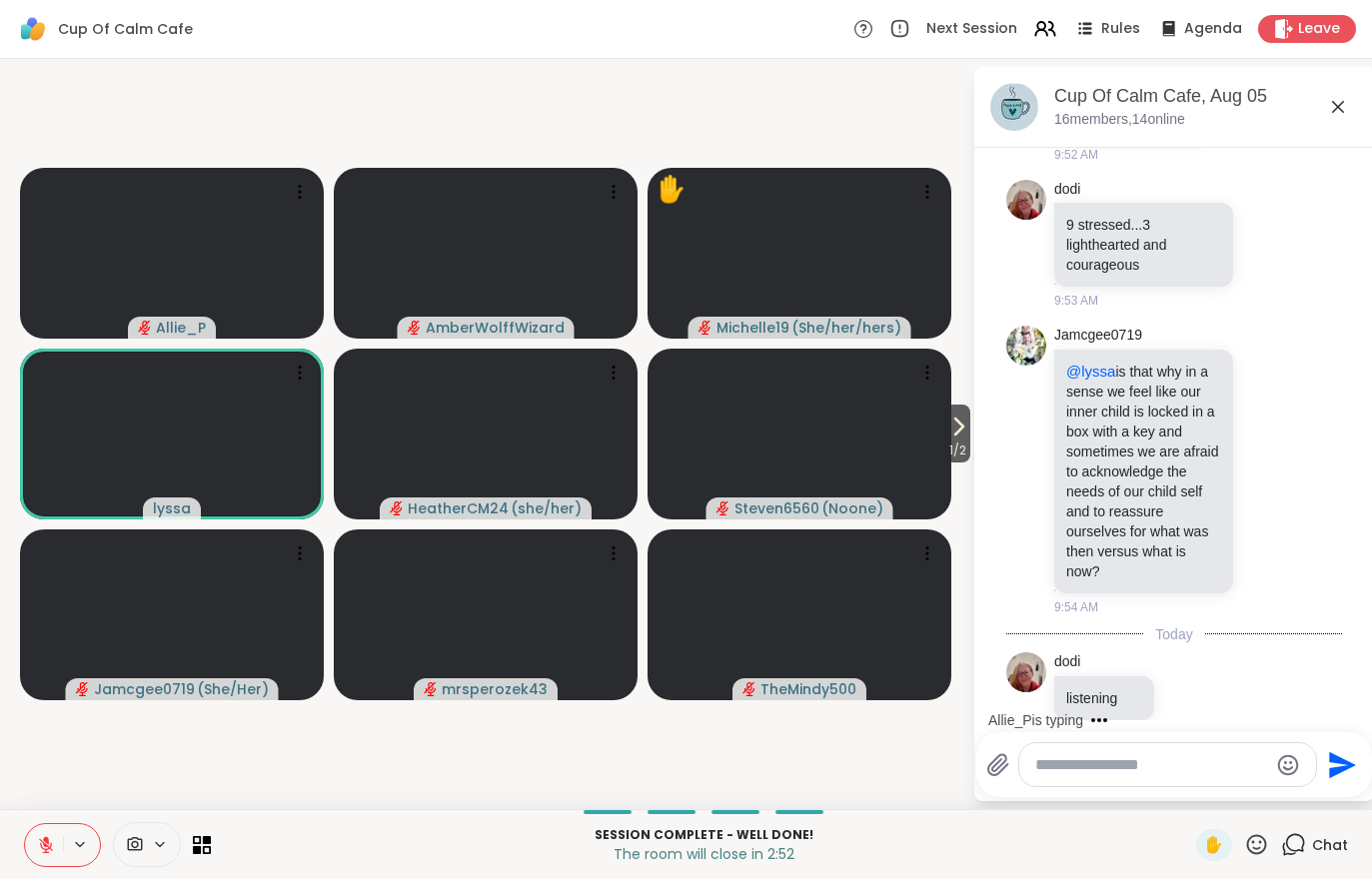 scroll, scrollTop: 2468, scrollLeft: 0, axis: vertical 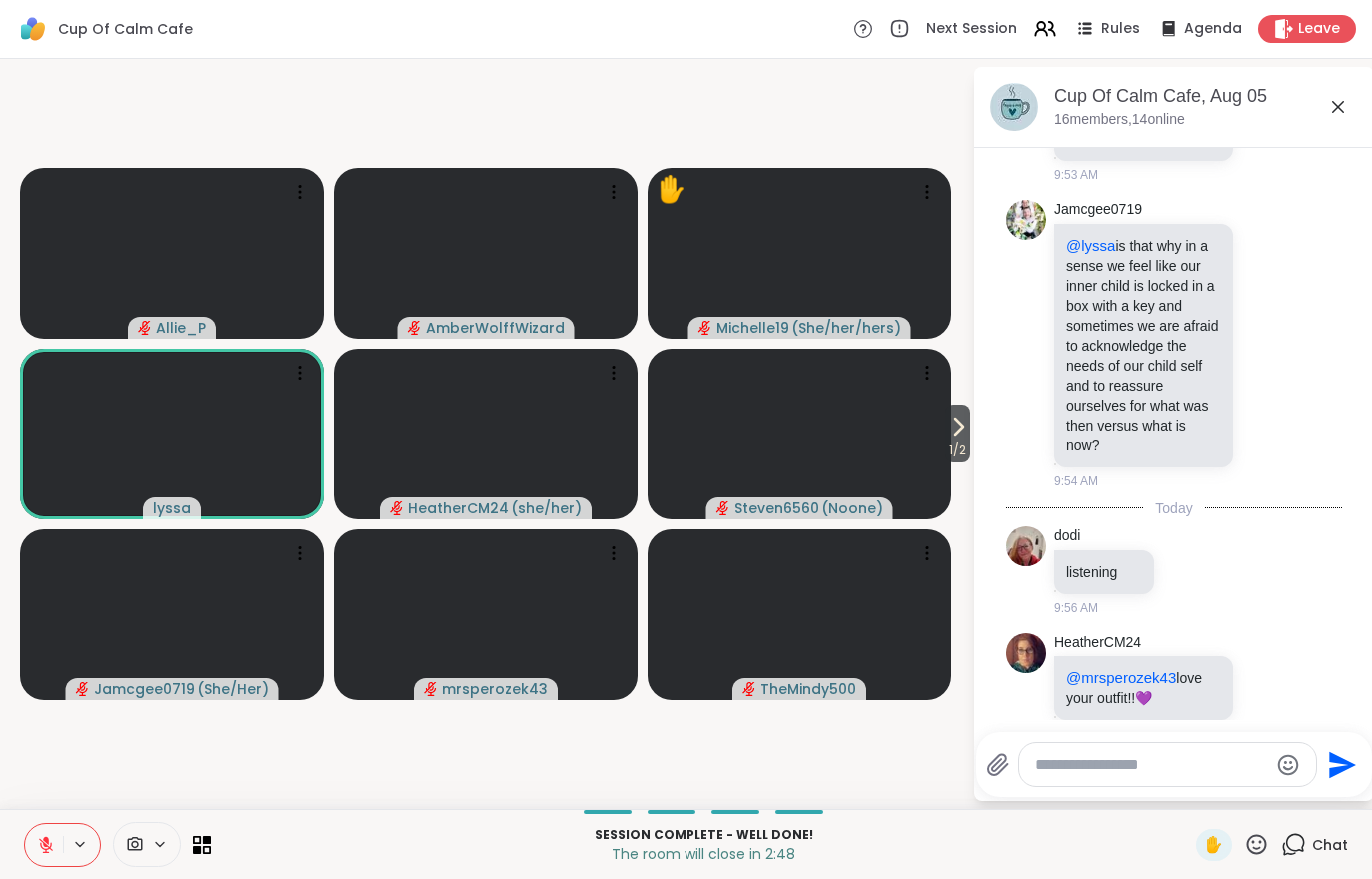 click on "1  /  2" at bounding box center (957, 450) 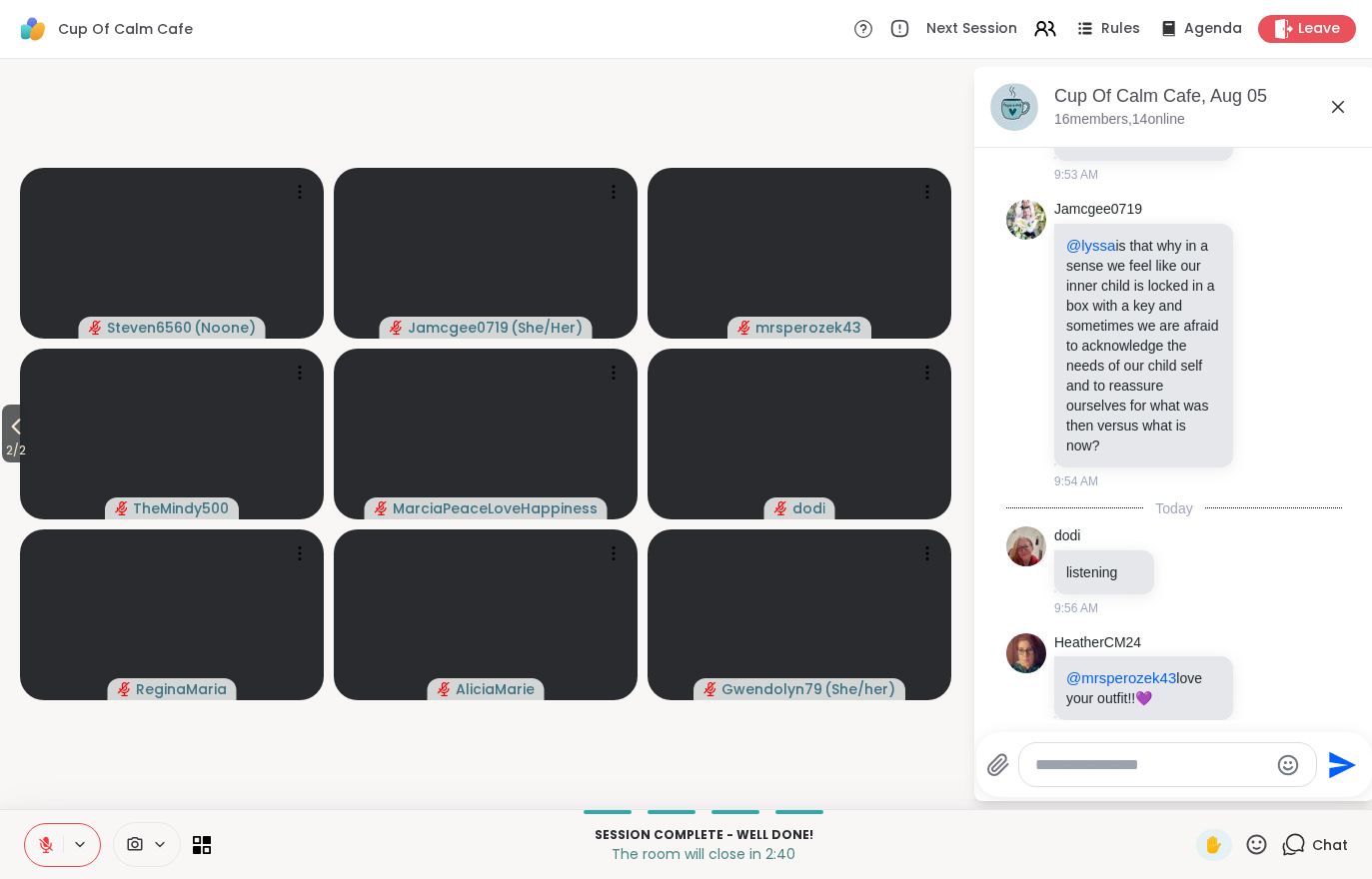 click on "2  /  2" at bounding box center [16, 450] 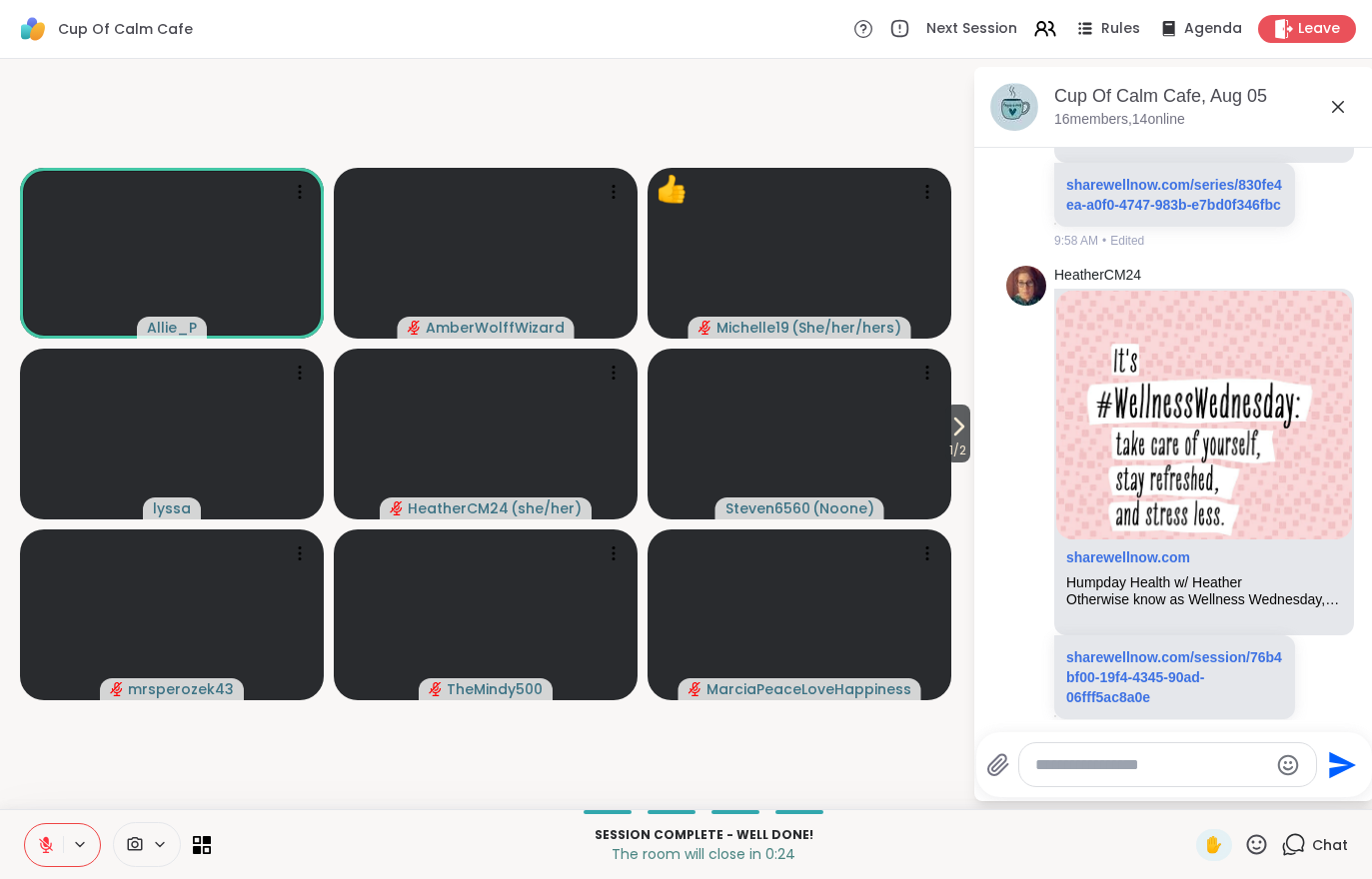 scroll, scrollTop: 5552, scrollLeft: 0, axis: vertical 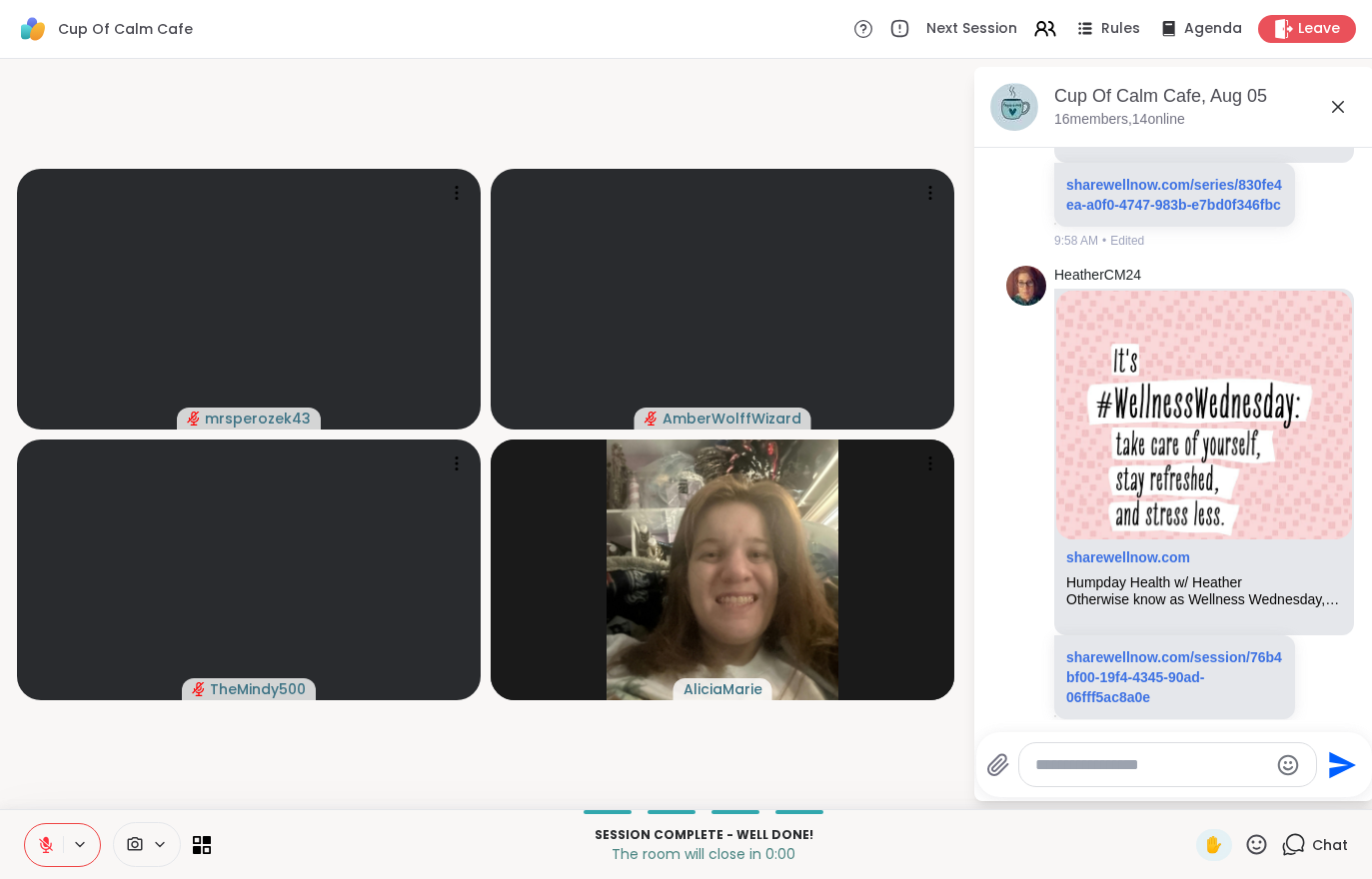 click on "Leave" at bounding box center (1307, 29) 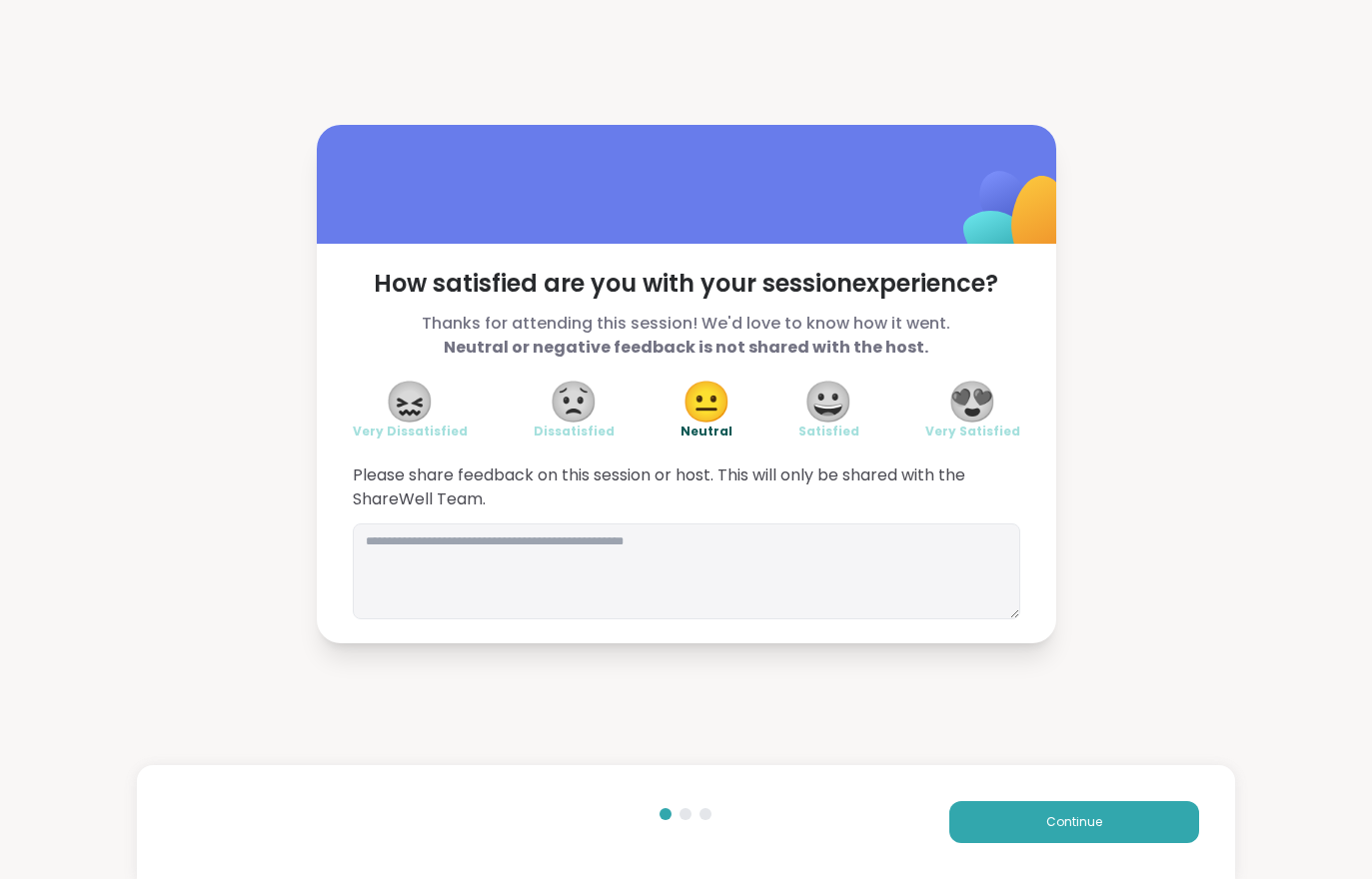 click on "Continue" at bounding box center [1074, 822] 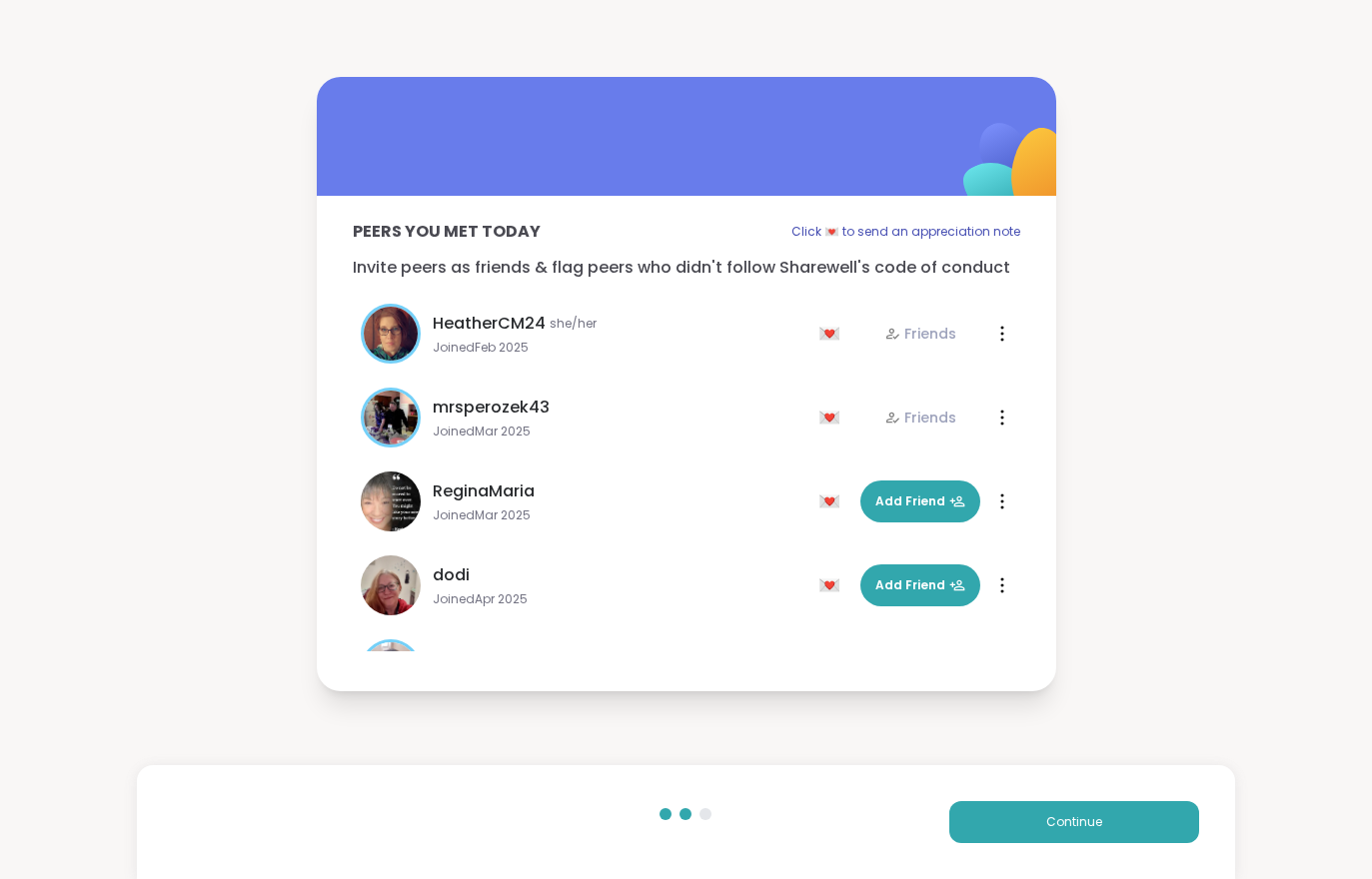 click on "Continue" at bounding box center (1074, 822) 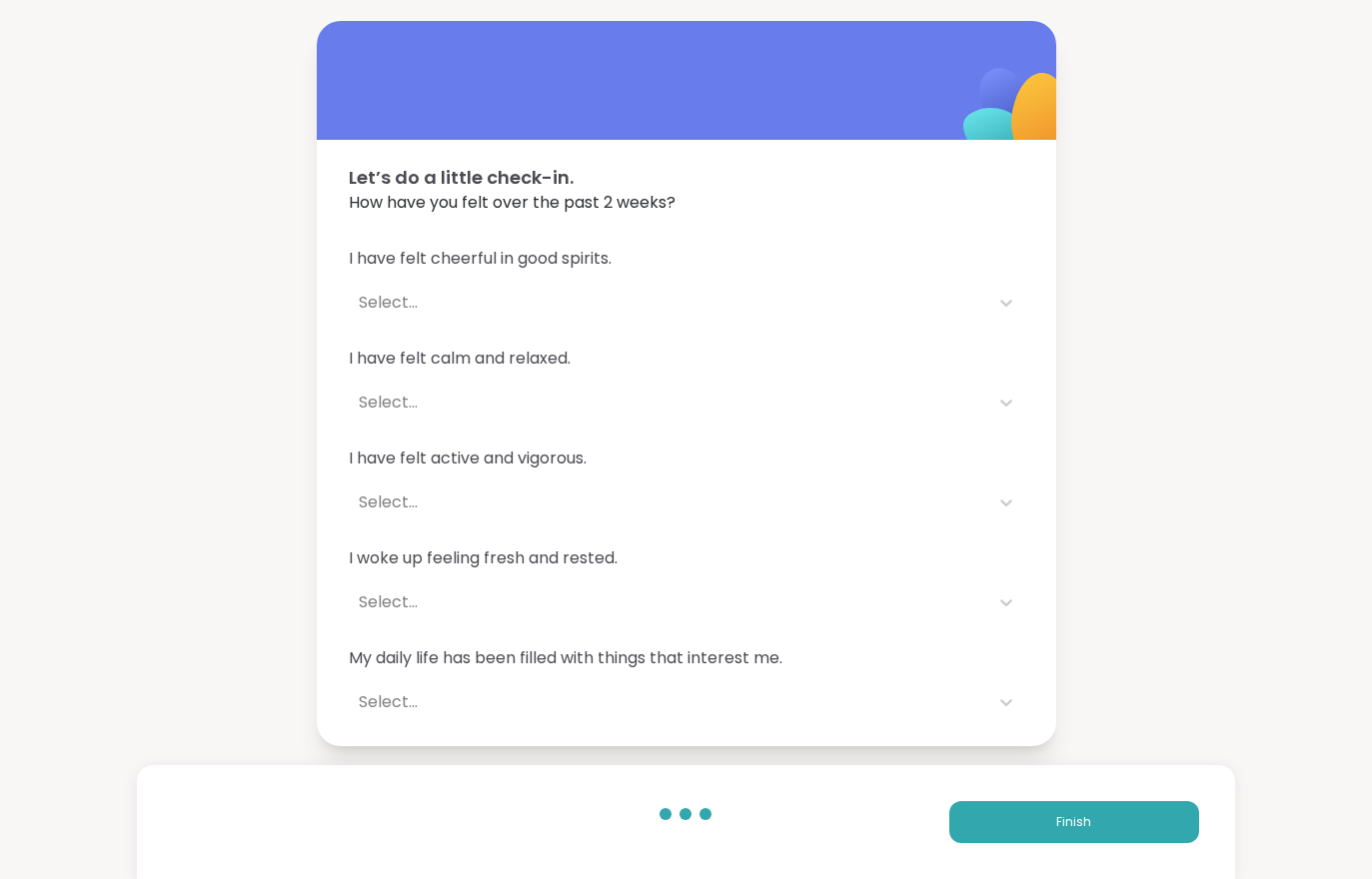 click on "Finish" at bounding box center (1074, 822) 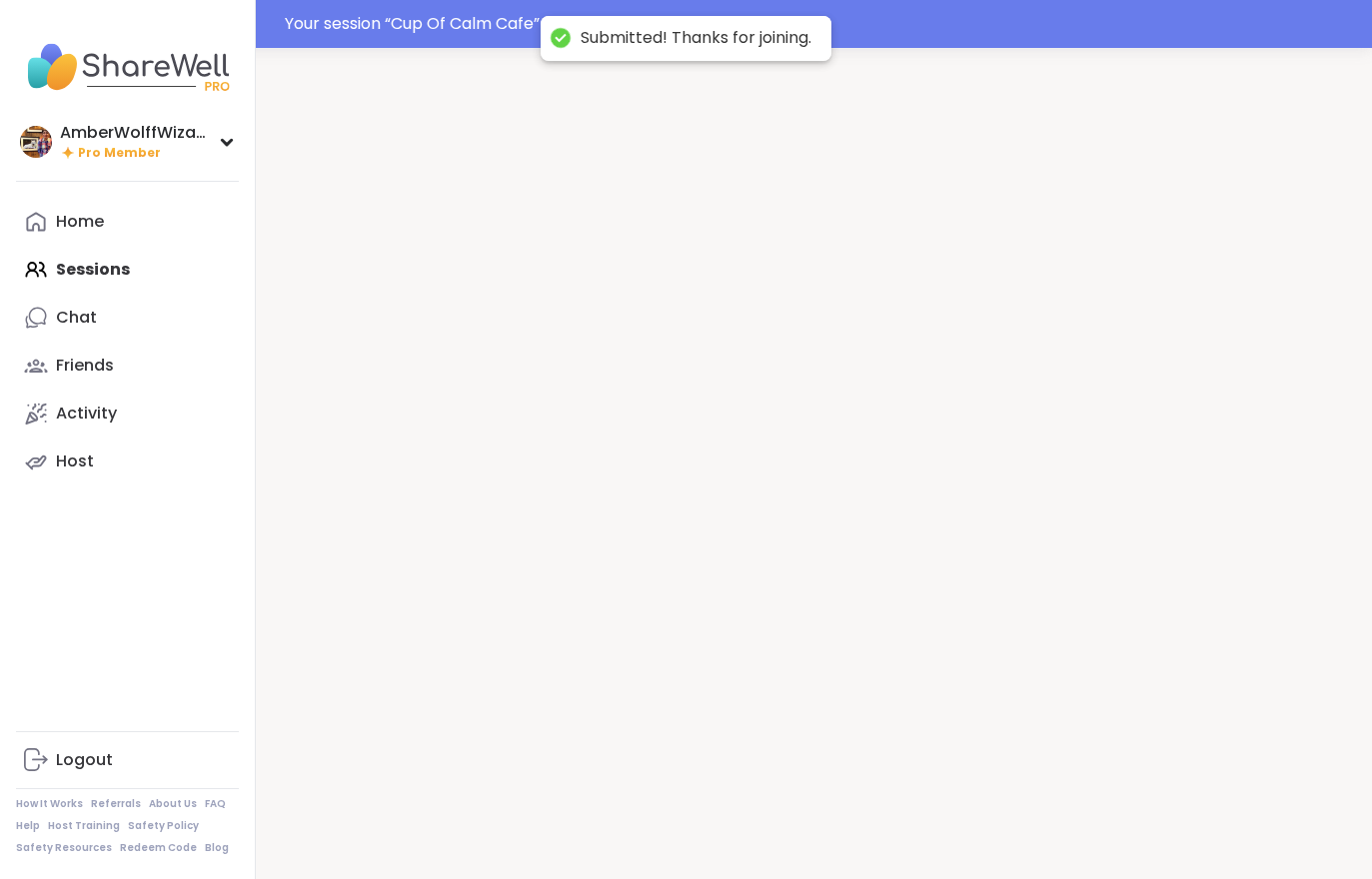 click at bounding box center (813, 487) 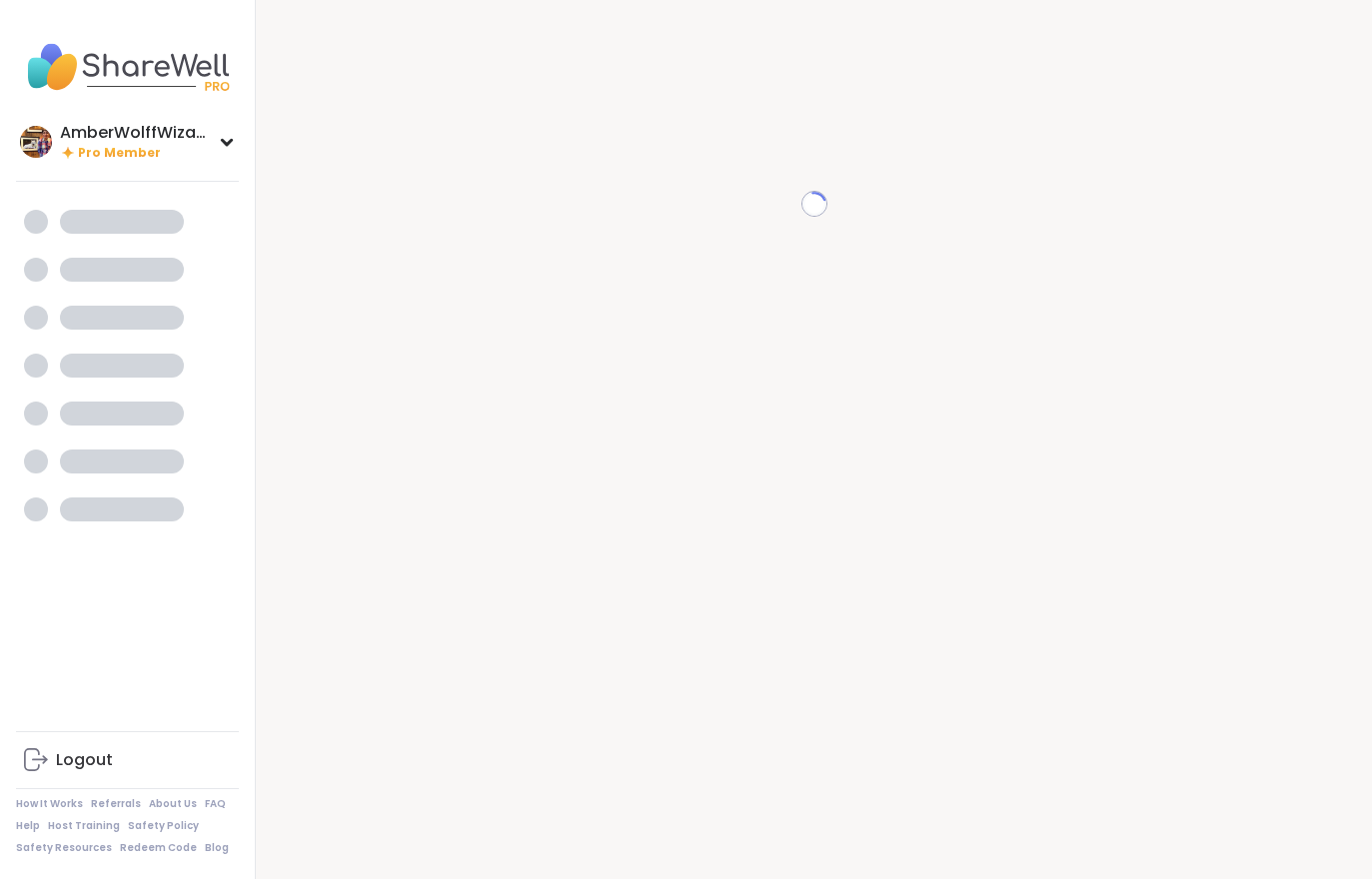 scroll, scrollTop: 0, scrollLeft: 0, axis: both 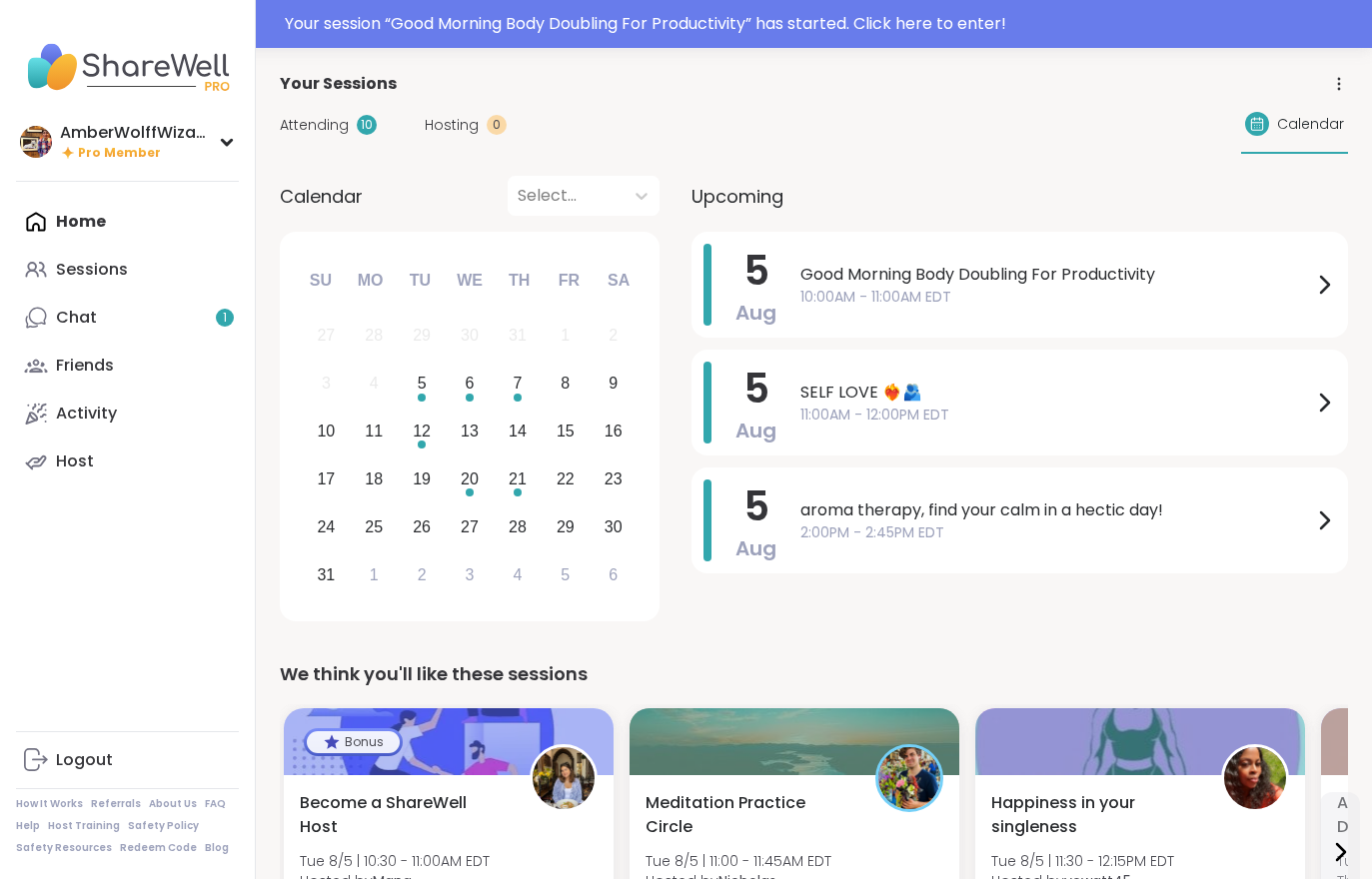 click on "Your session “ Good Morning Body Doubling For Productivity ” has started. Click here to enter!" at bounding box center [822, 24] 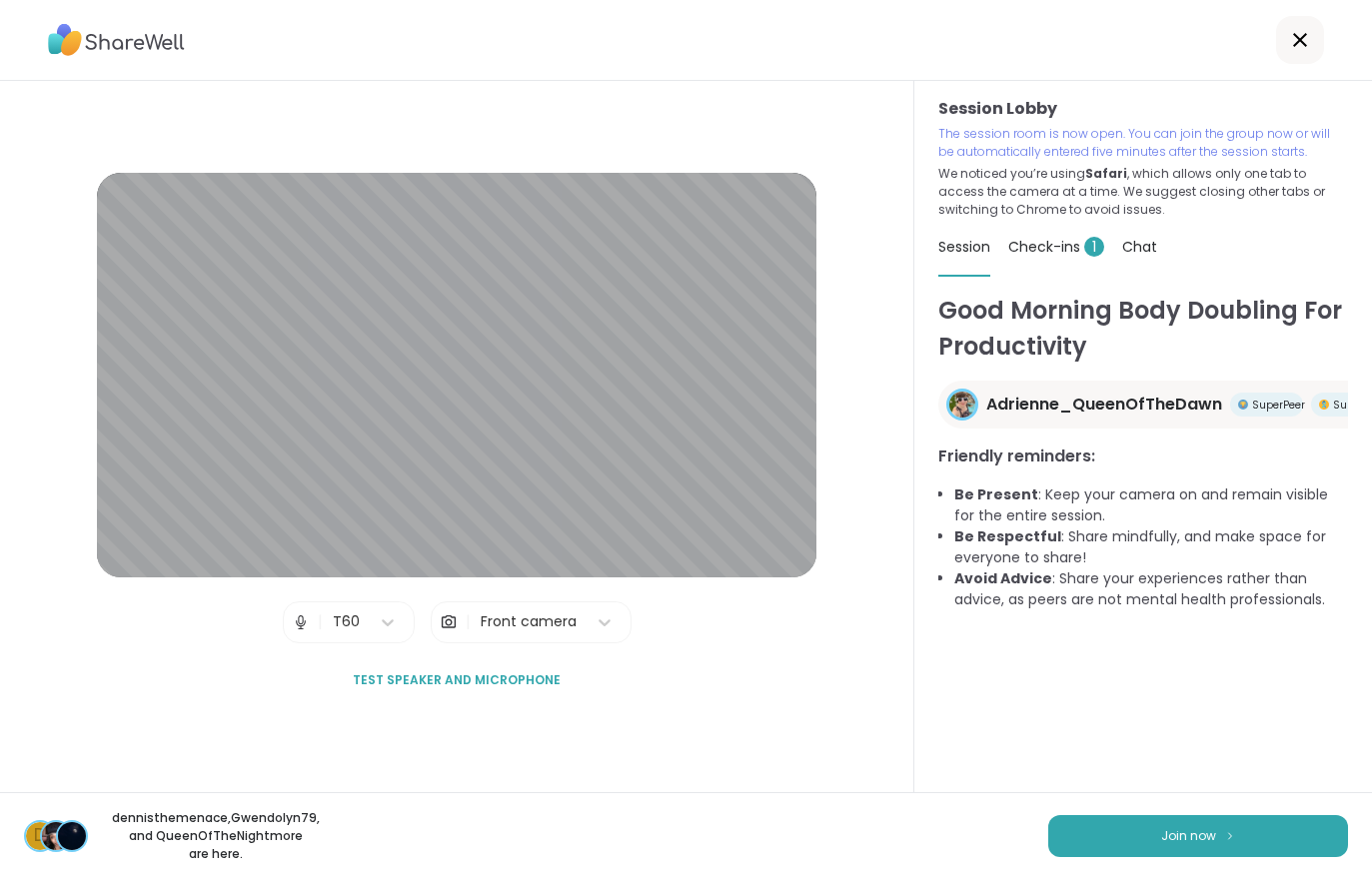 click on "Join now" at bounding box center (1188, 836) 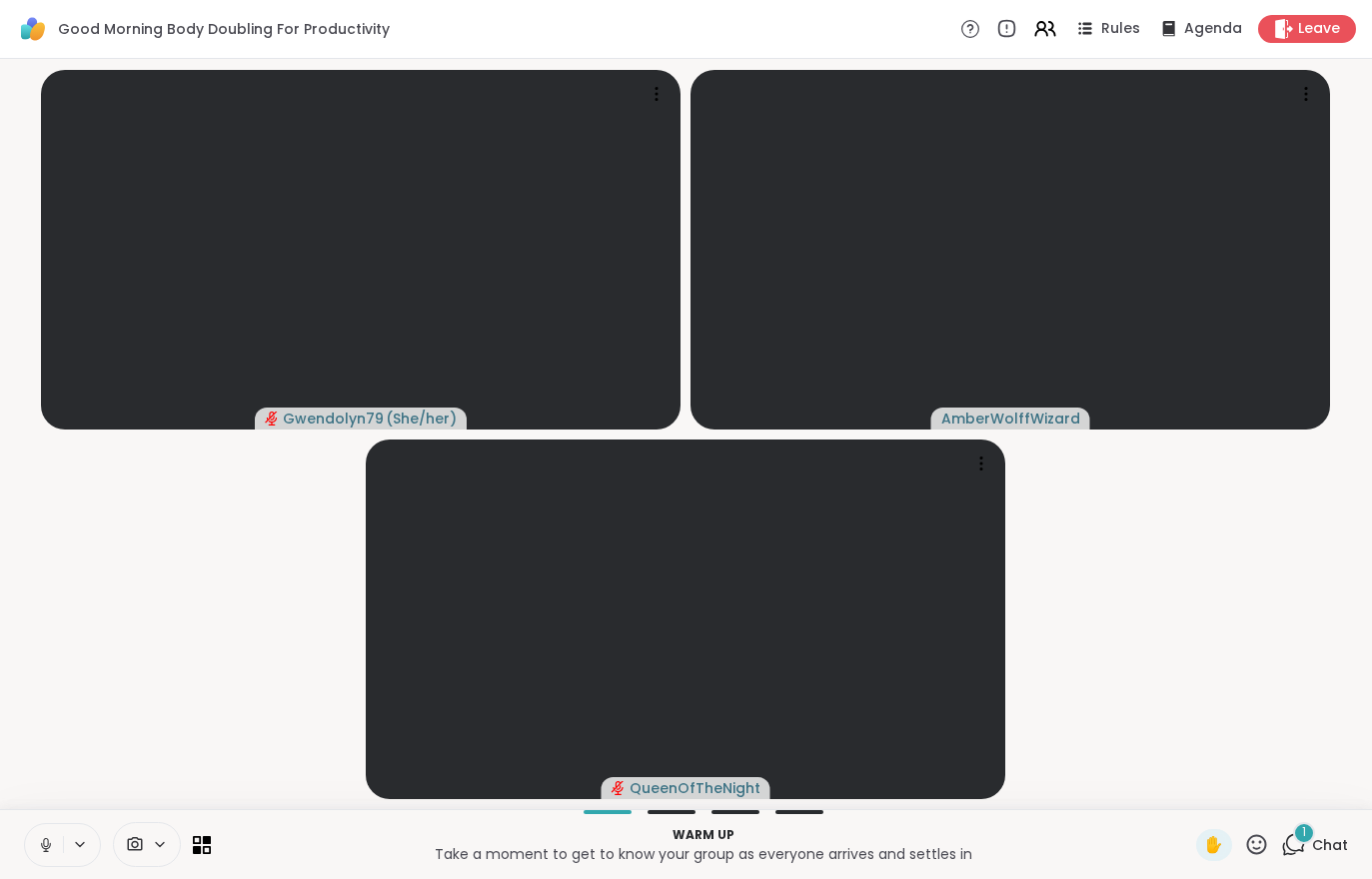 click on "Leave" at bounding box center [1319, 29] 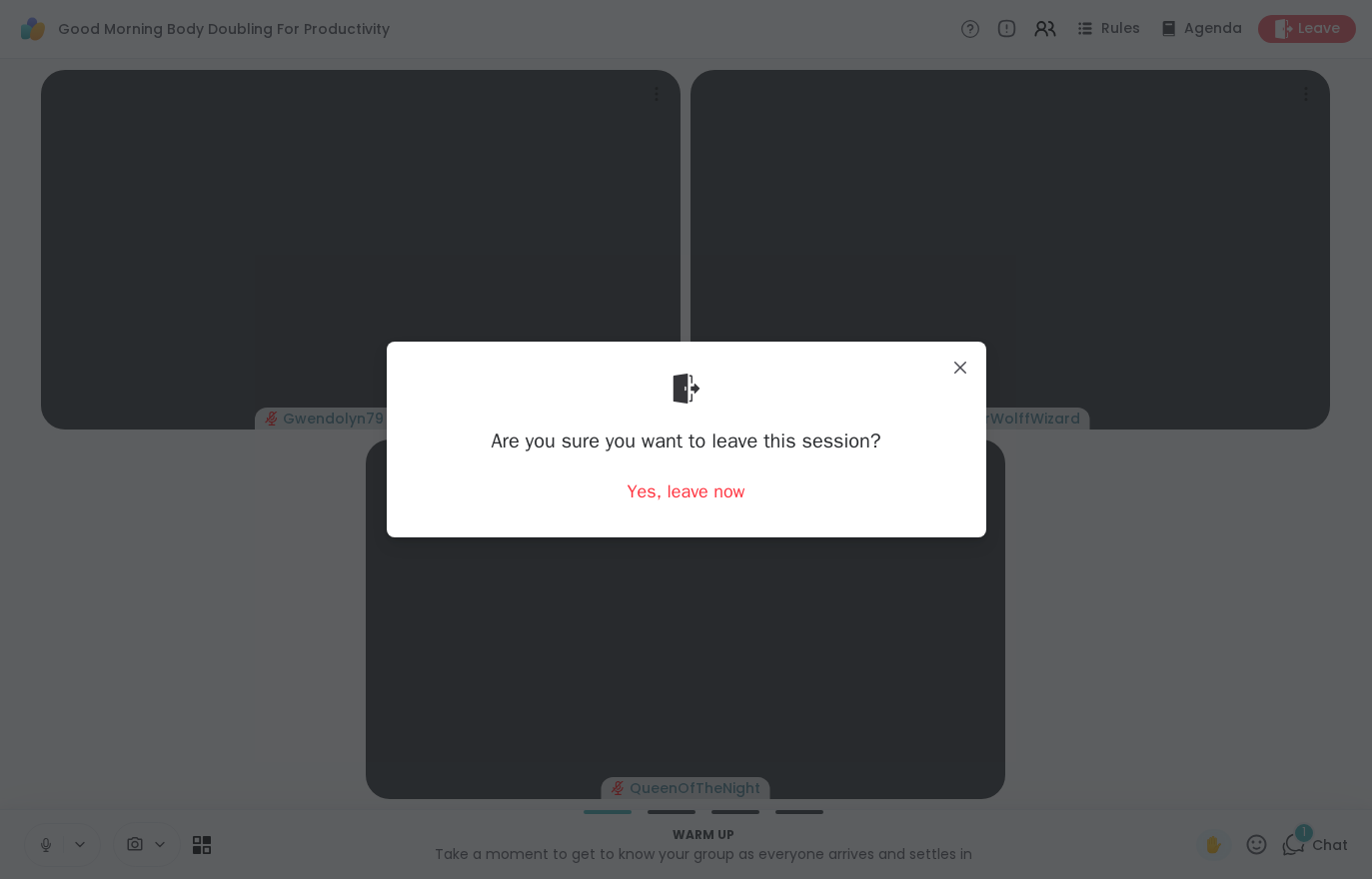 click on "Yes, leave now" at bounding box center (686, 491) 